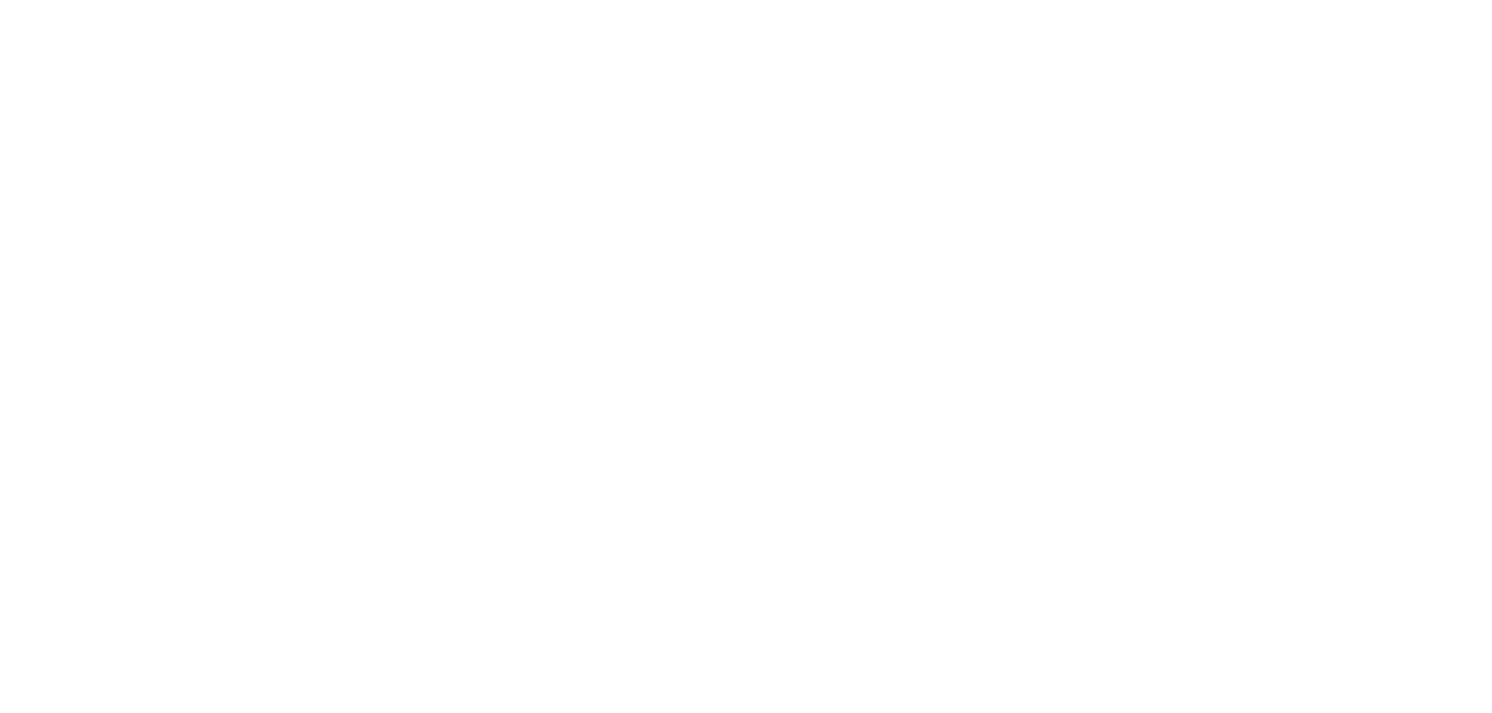 scroll, scrollTop: 0, scrollLeft: 0, axis: both 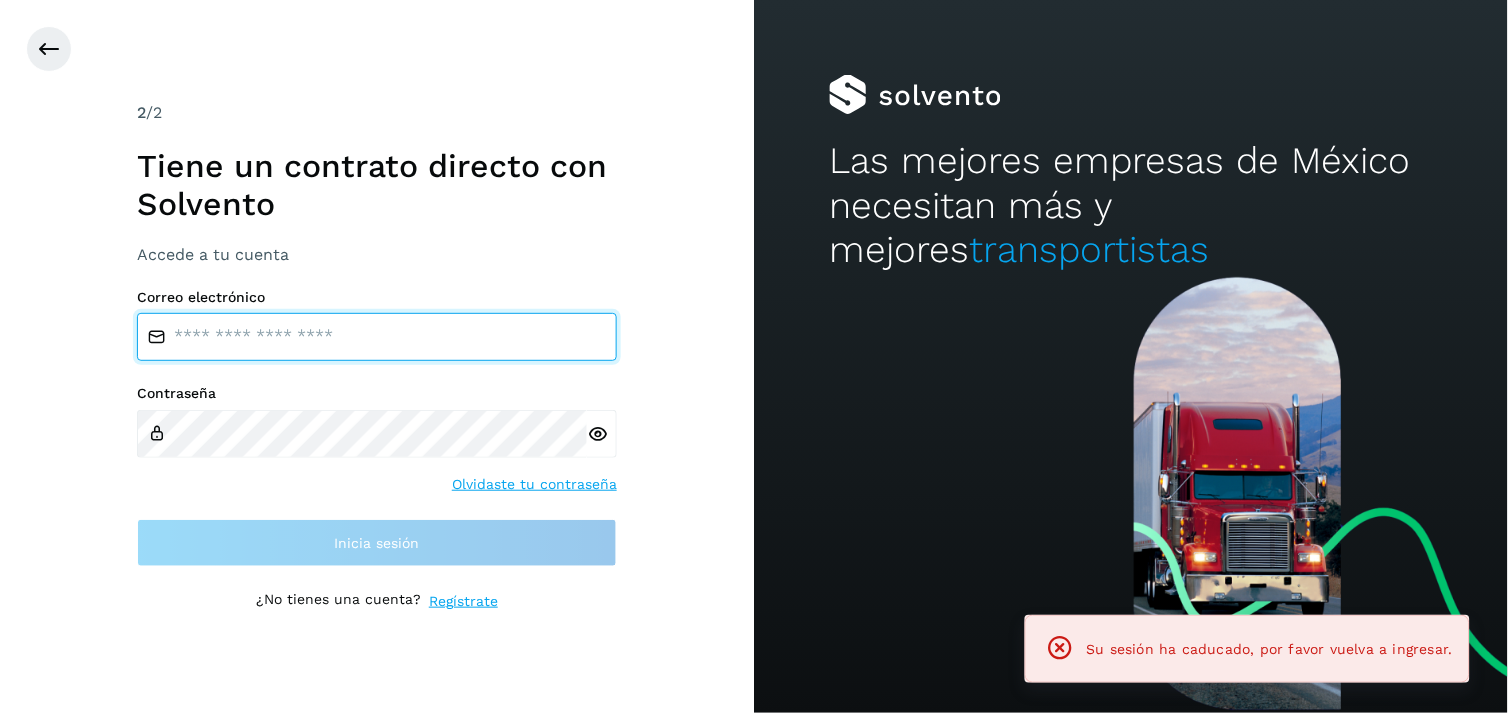 type on "**********" 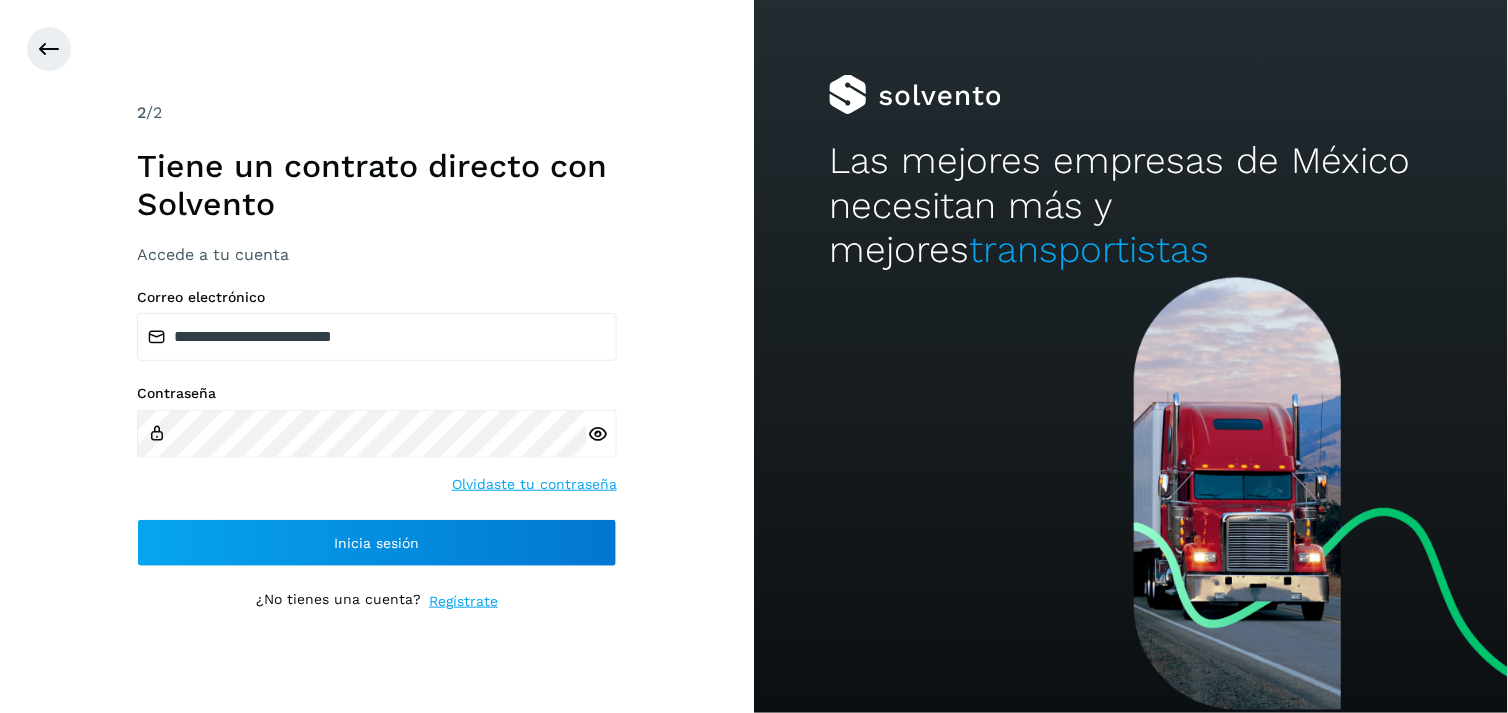 click on "Contraseña  Olvidaste tu contraseña" at bounding box center [377, 440] 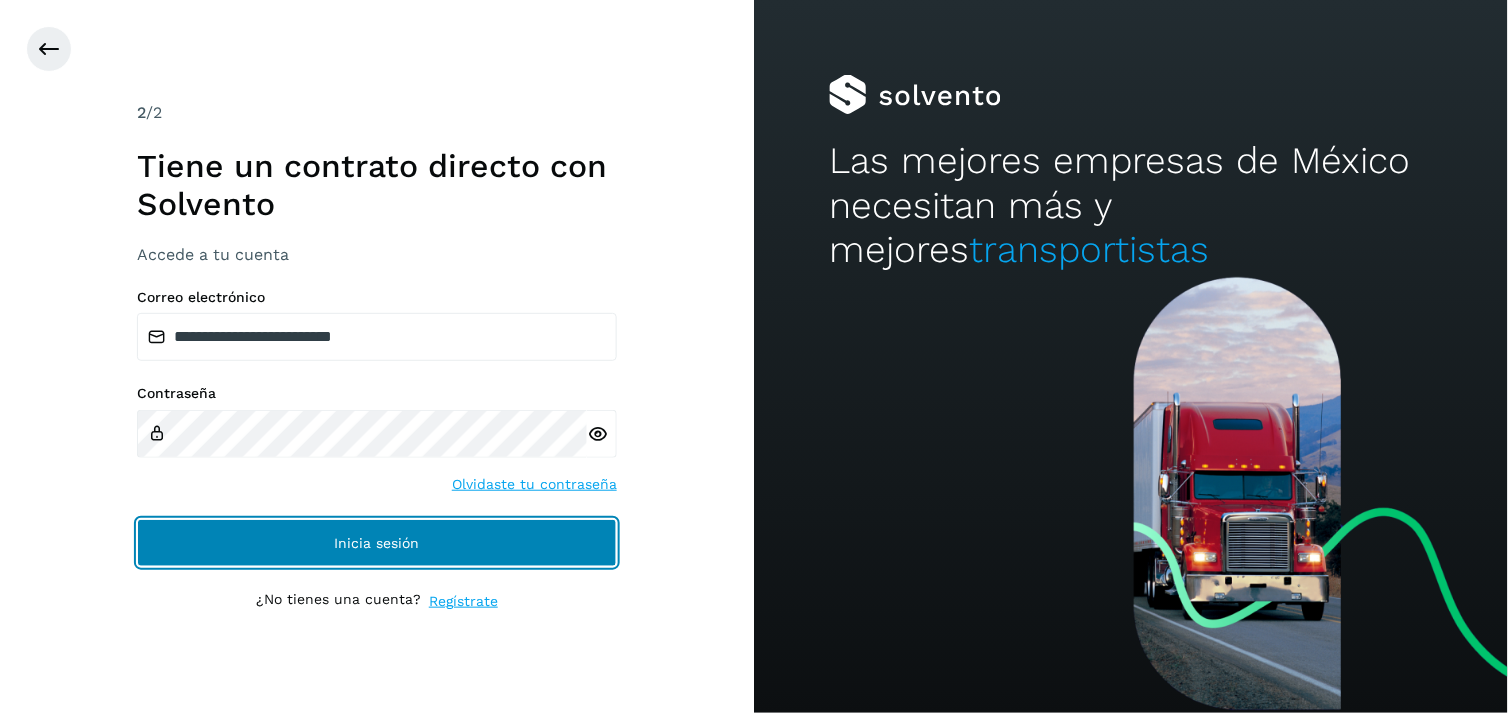 click on "Inicia sesión" at bounding box center [377, 543] 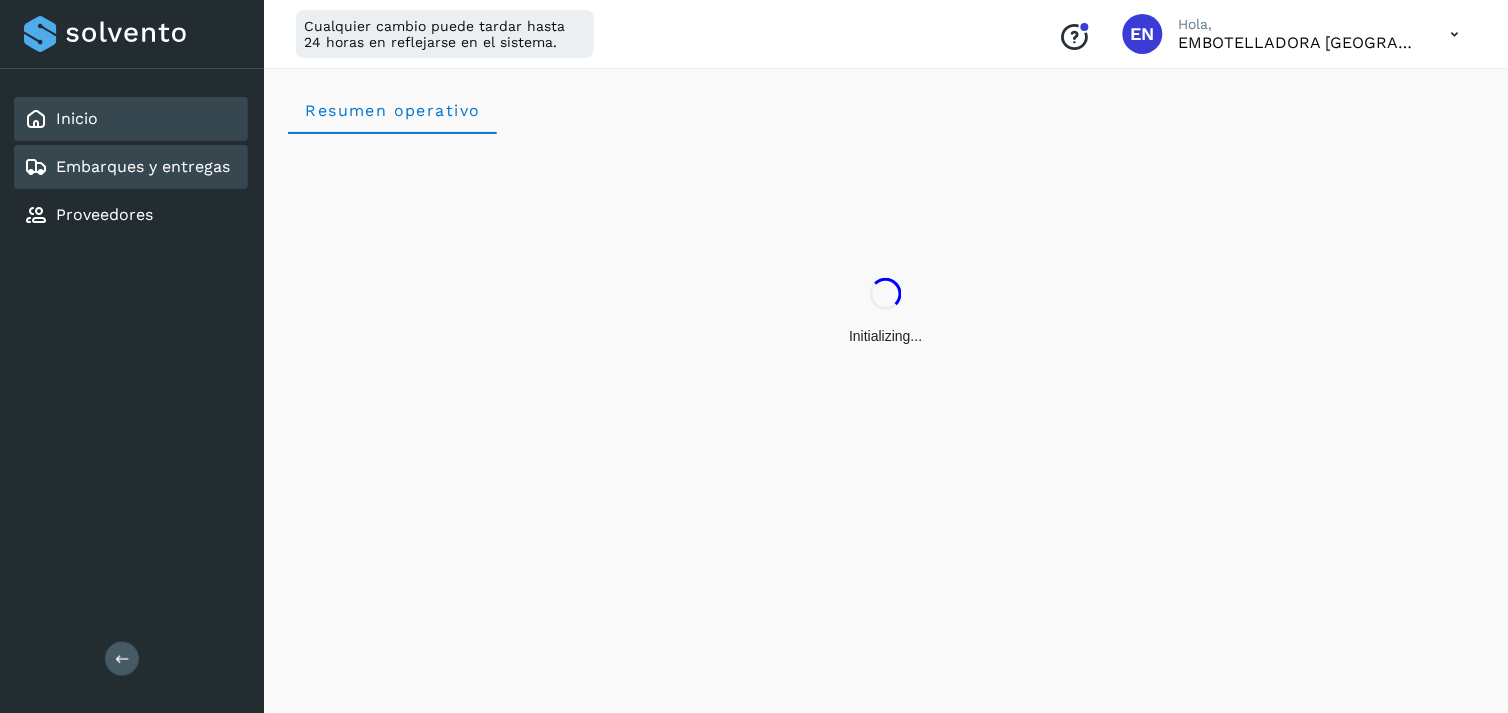 click on "Inicio Embarques y entregas Proveedores" at bounding box center [132, 167] 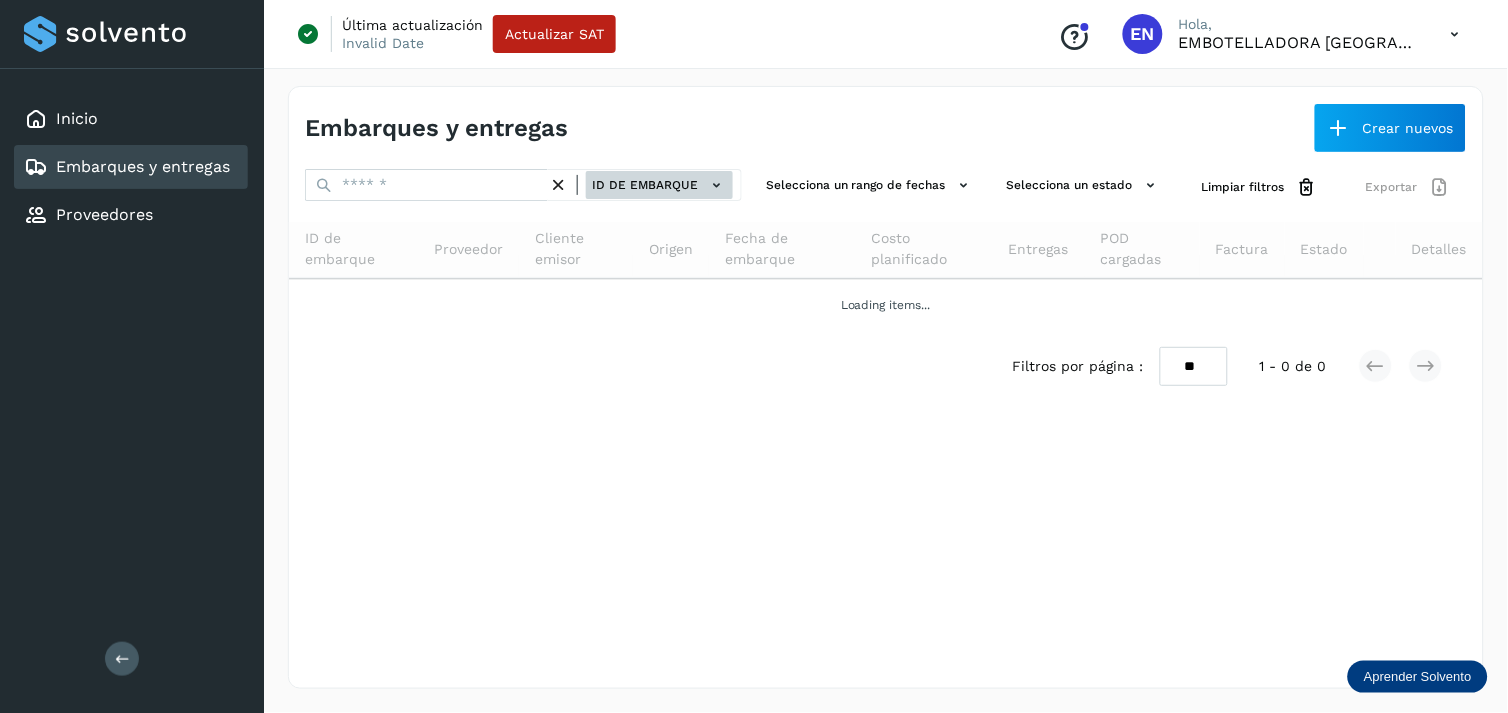 drag, startPoint x: 626, startPoint y: 200, endPoint x: 623, endPoint y: 182, distance: 18.248287 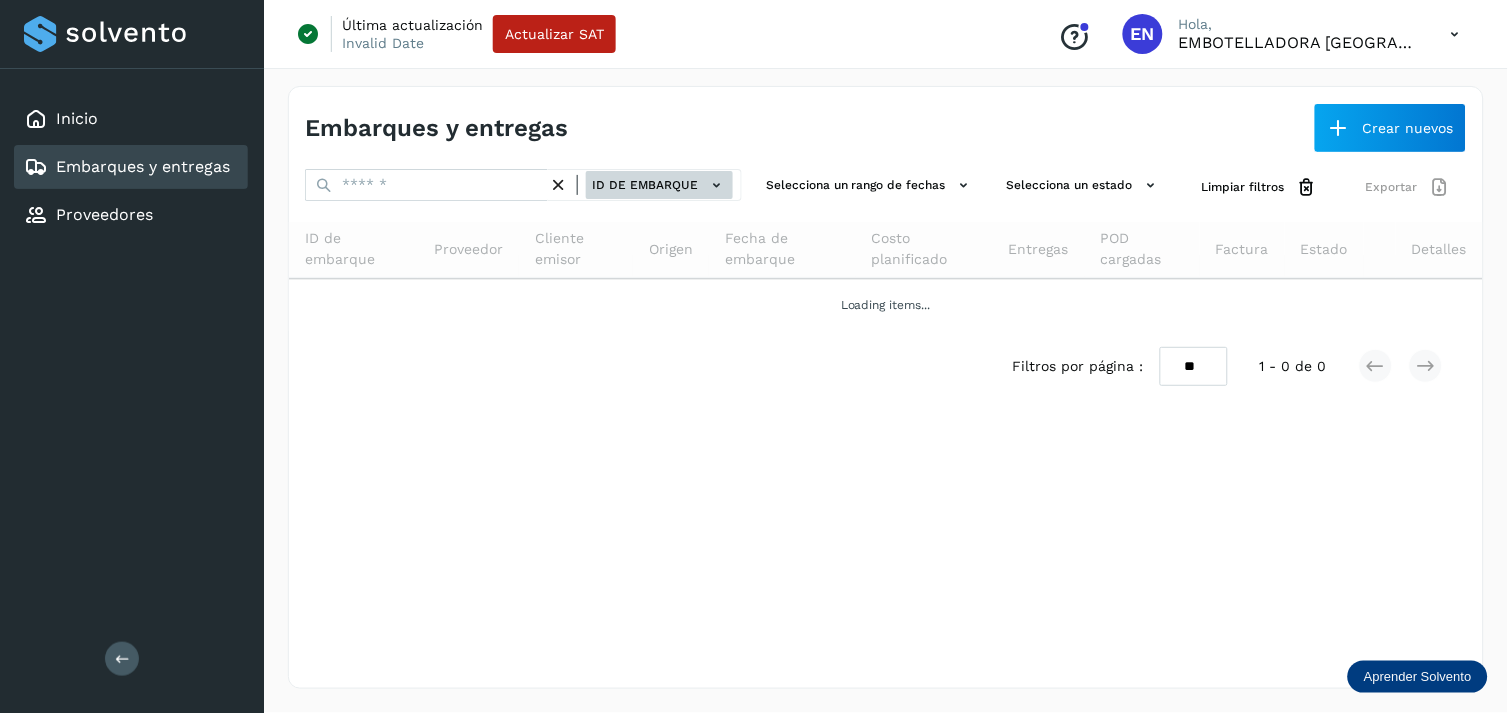 click on "ID de embarque" 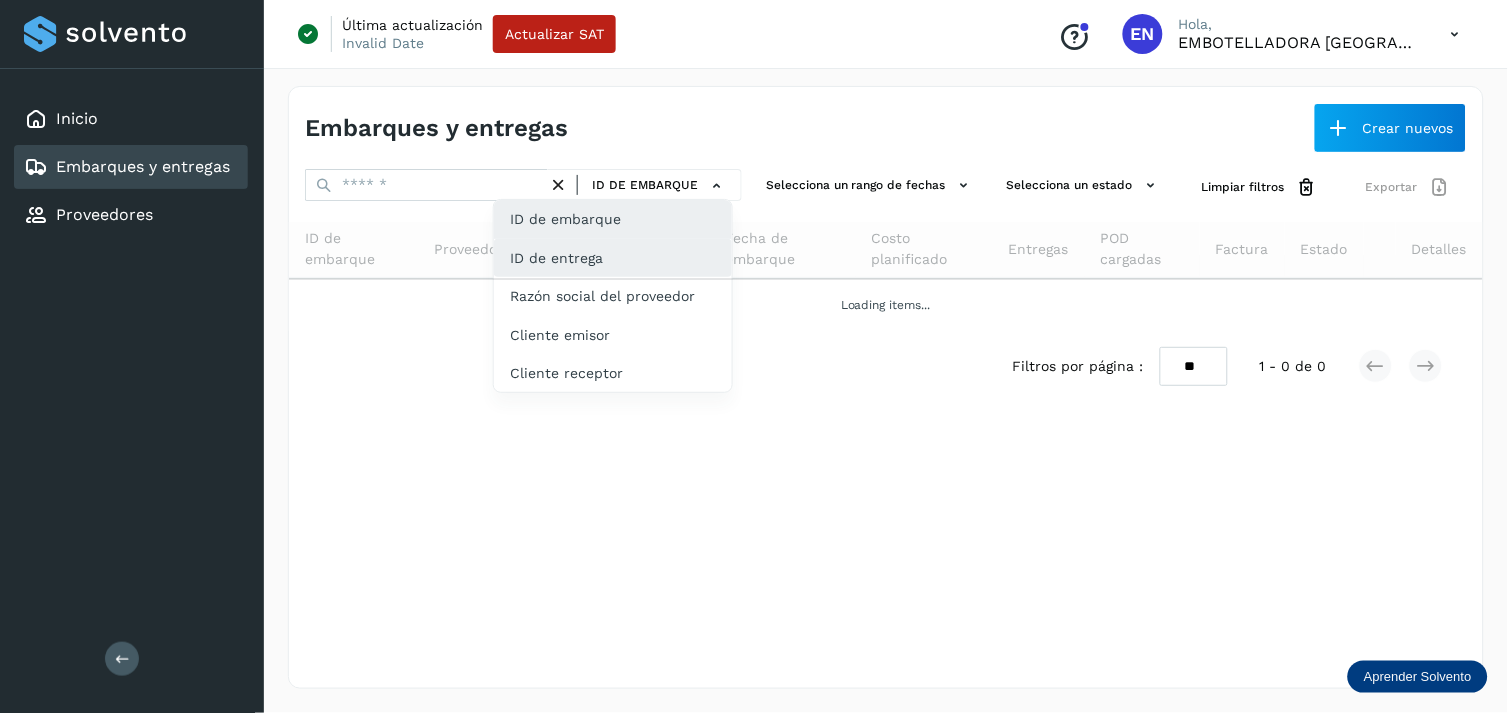 click on "ID de entrega" 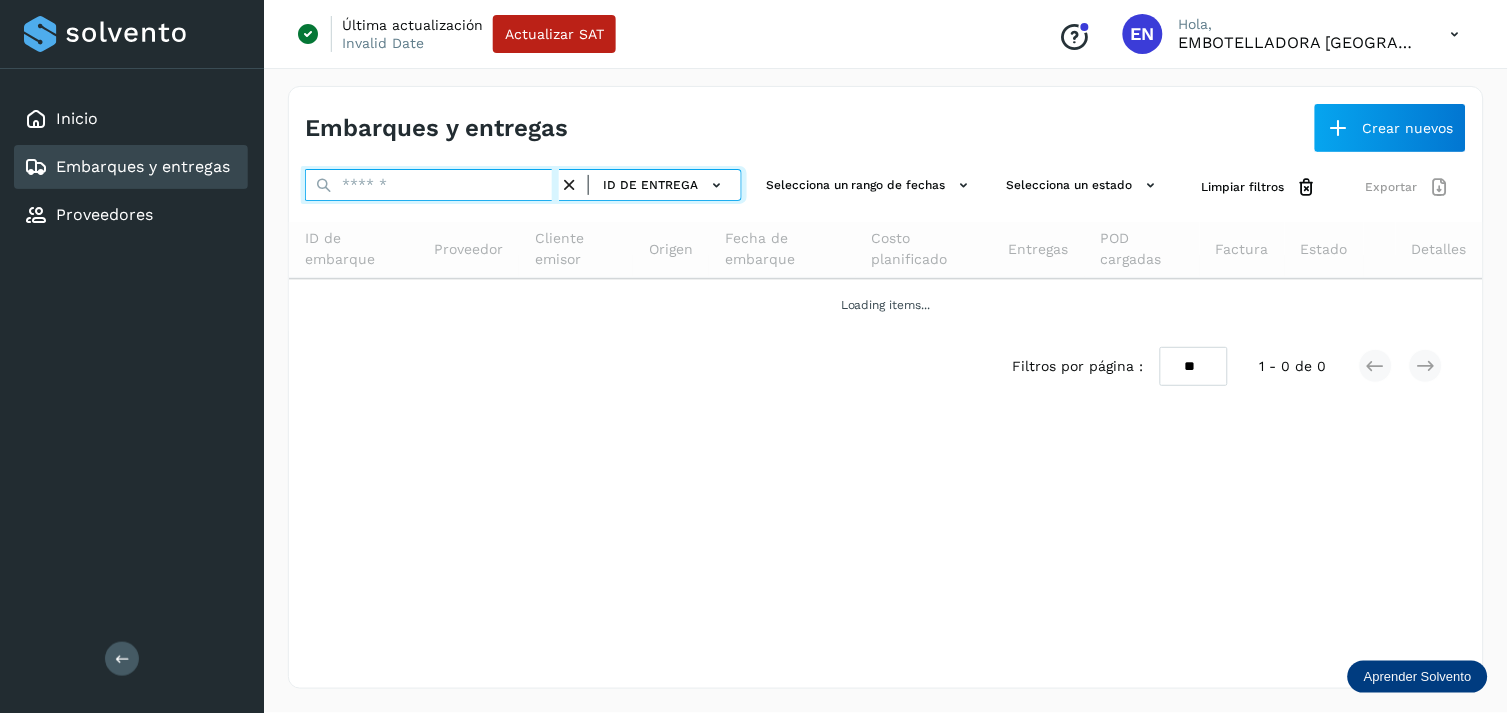 click at bounding box center (432, 185) 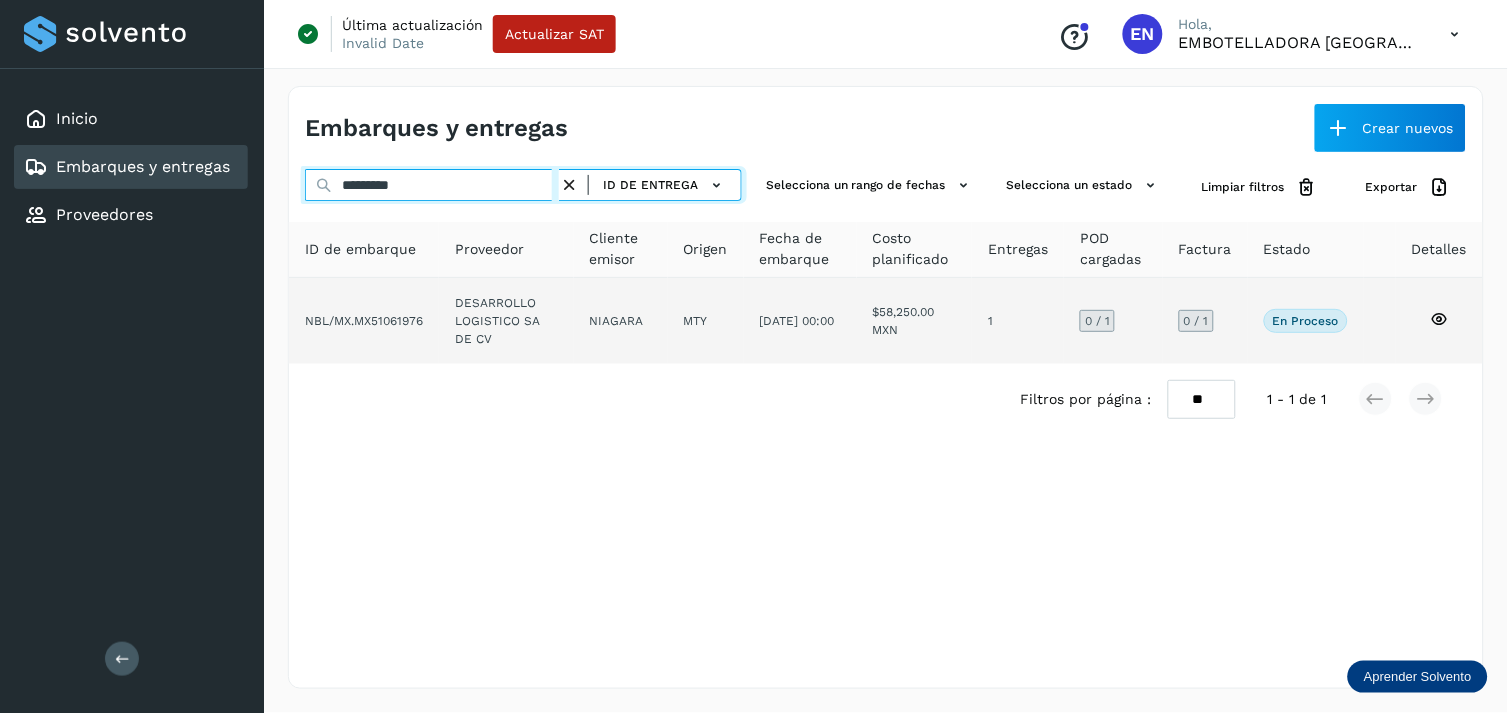 type on "*********" 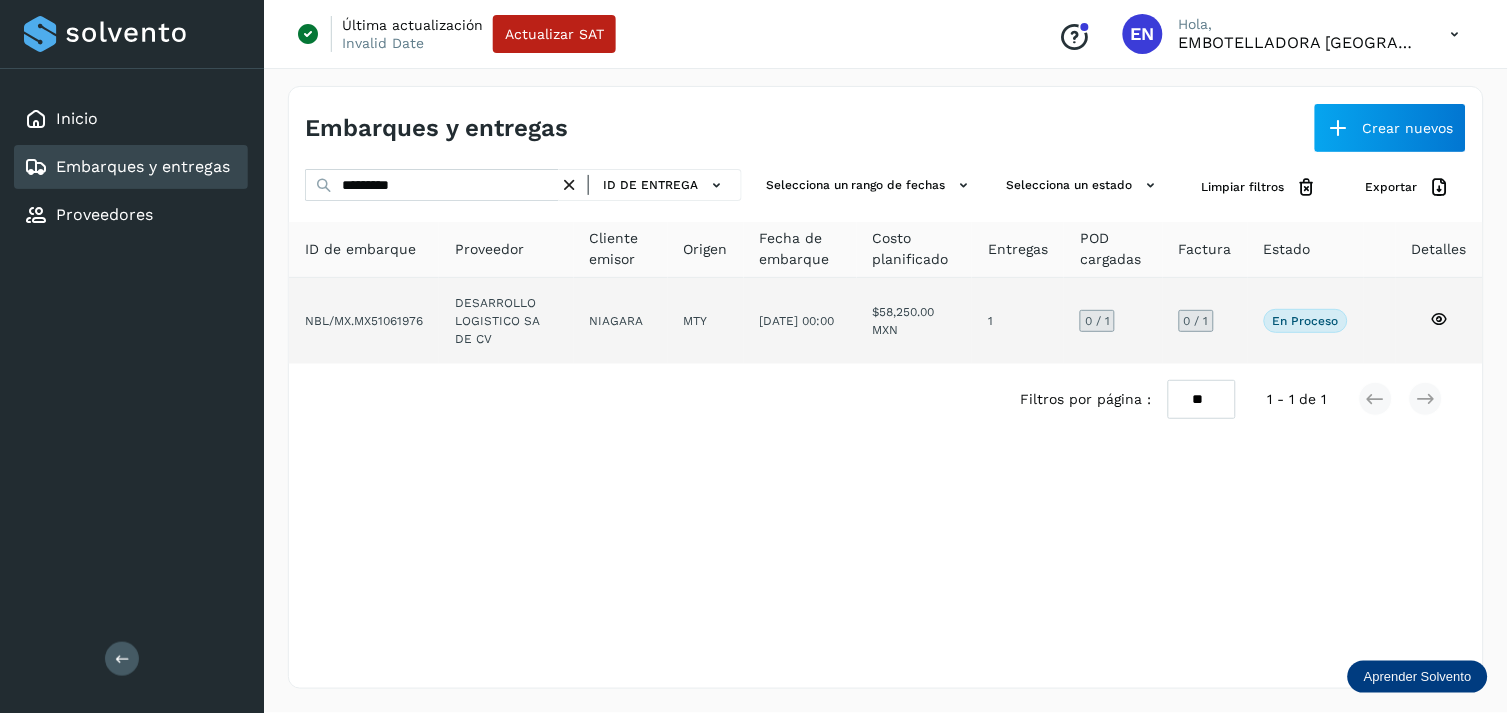 click on "DESARROLLO LOGISTICO SA DE CV" 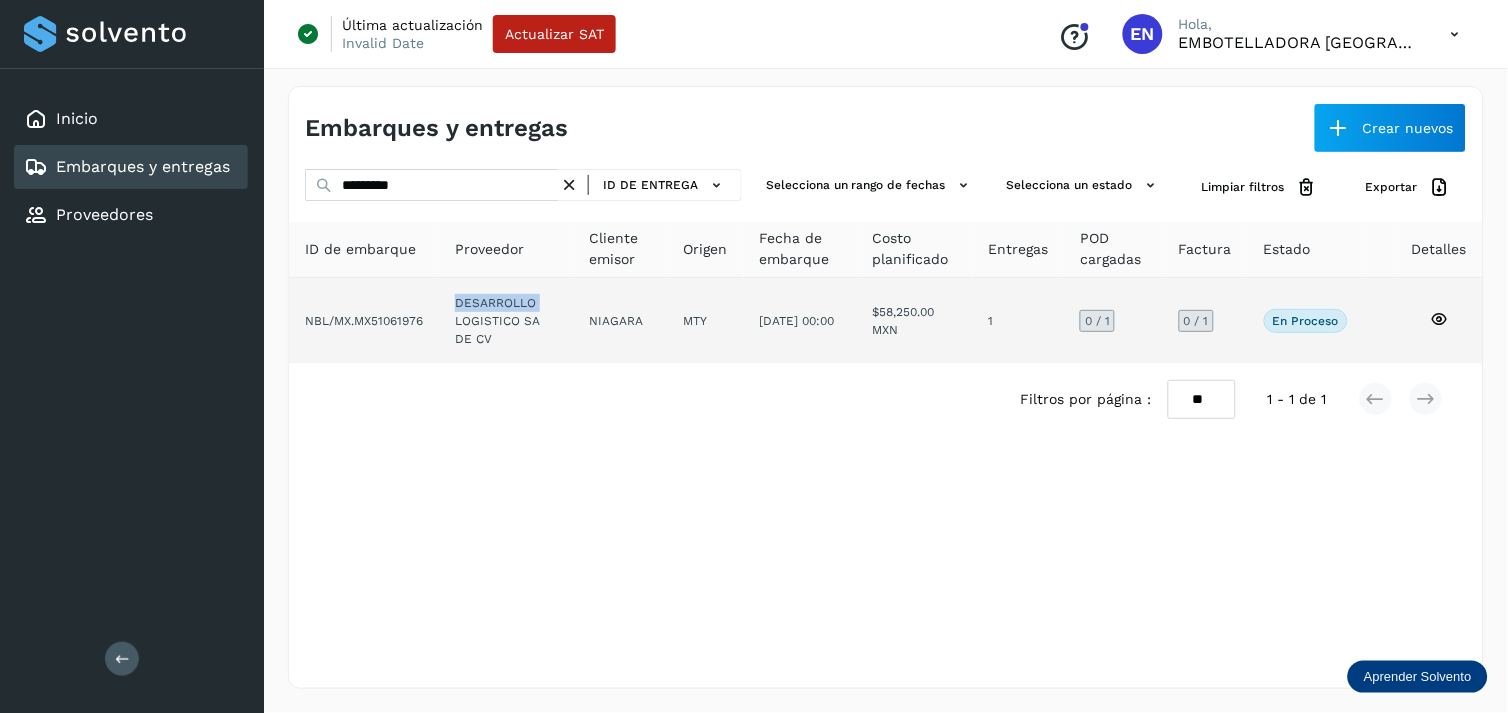 click on "DESARROLLO LOGISTICO SA DE CV" 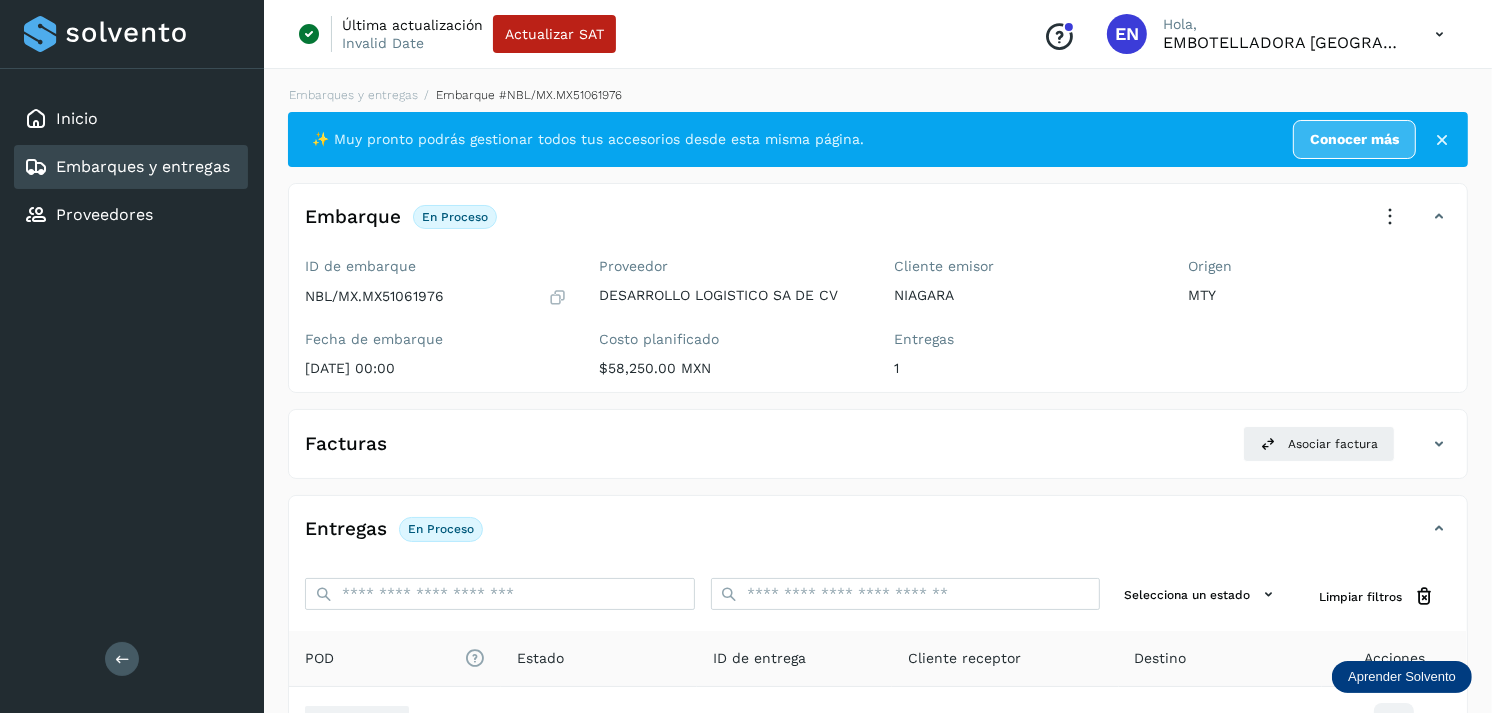 scroll, scrollTop: 243, scrollLeft: 0, axis: vertical 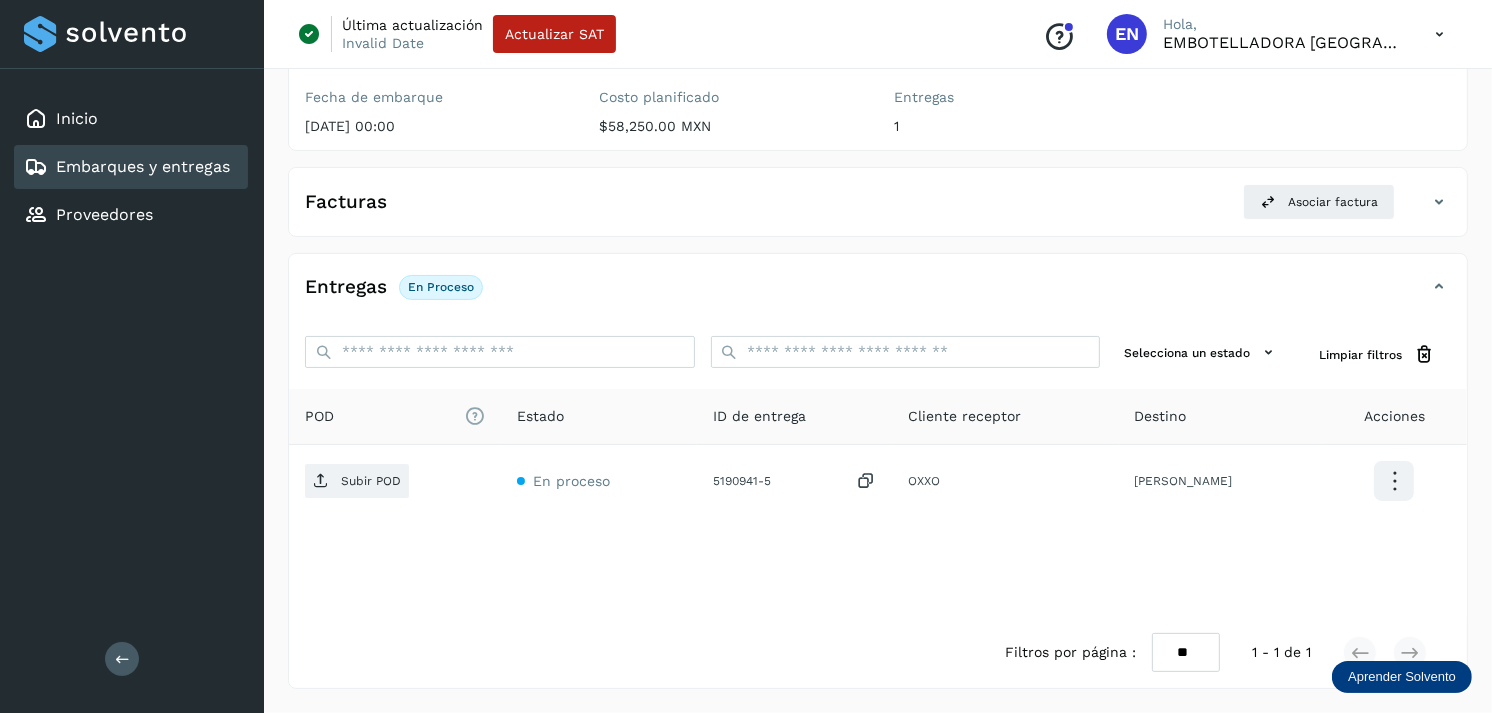 click on "Embarques y entregas" at bounding box center [143, 166] 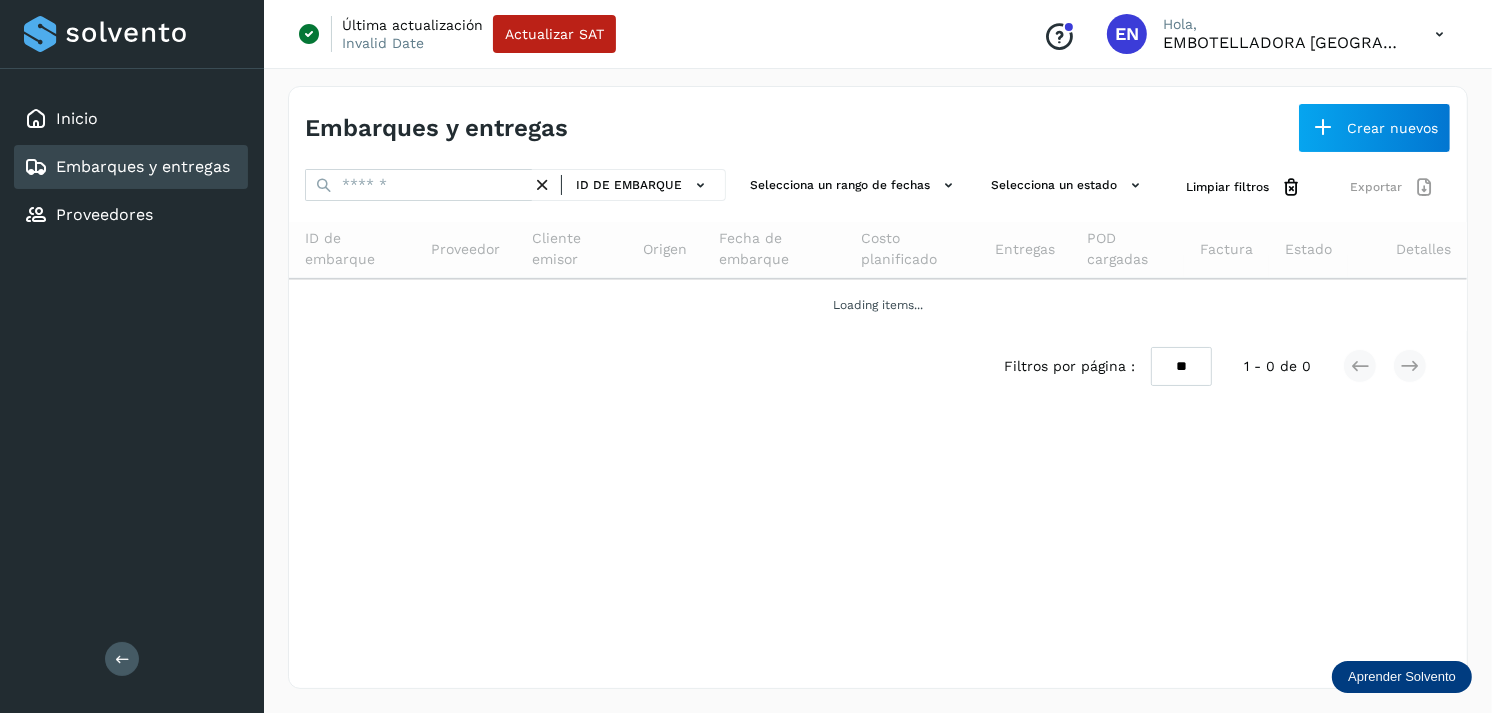 scroll, scrollTop: 0, scrollLeft: 0, axis: both 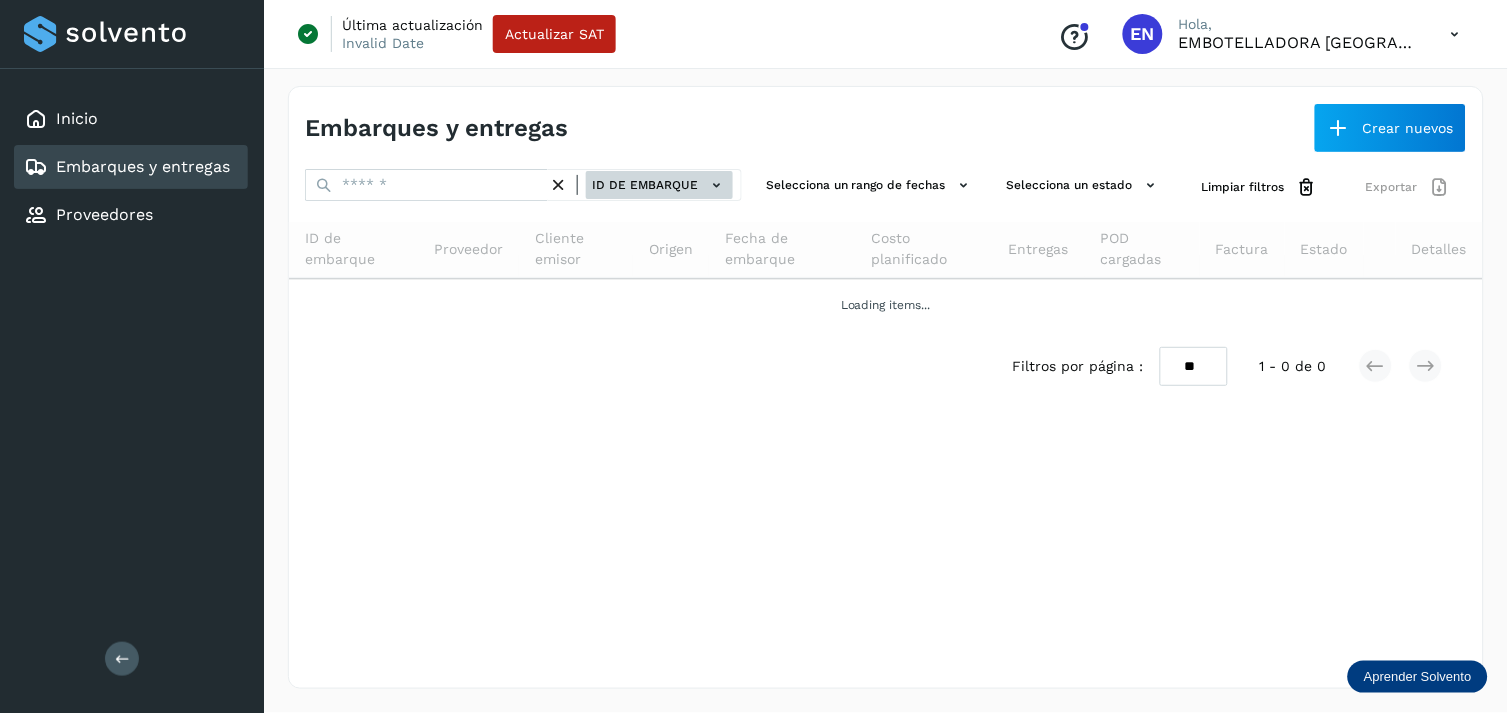 click on "ID de embarque" 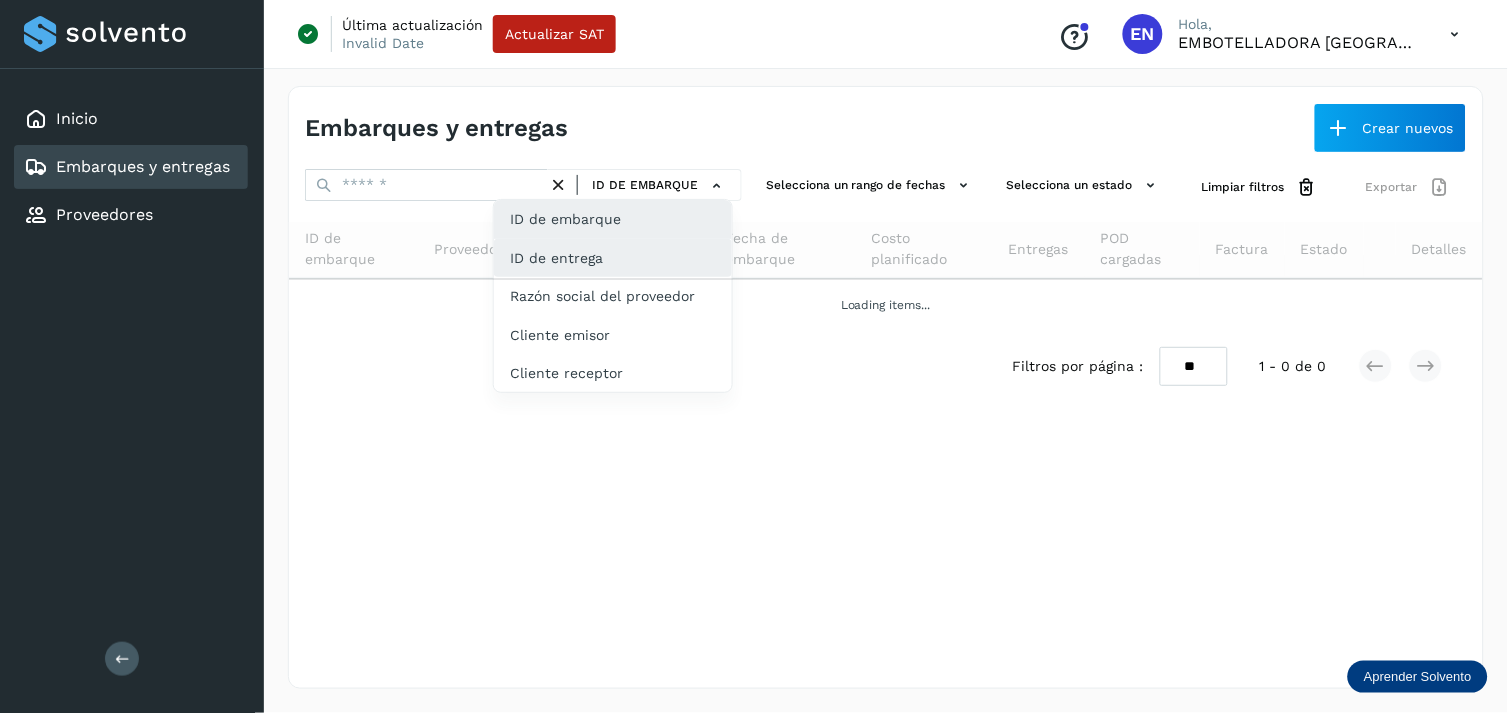 drag, startPoint x: 592, startPoint y: 236, endPoint x: 587, endPoint y: 254, distance: 18.681541 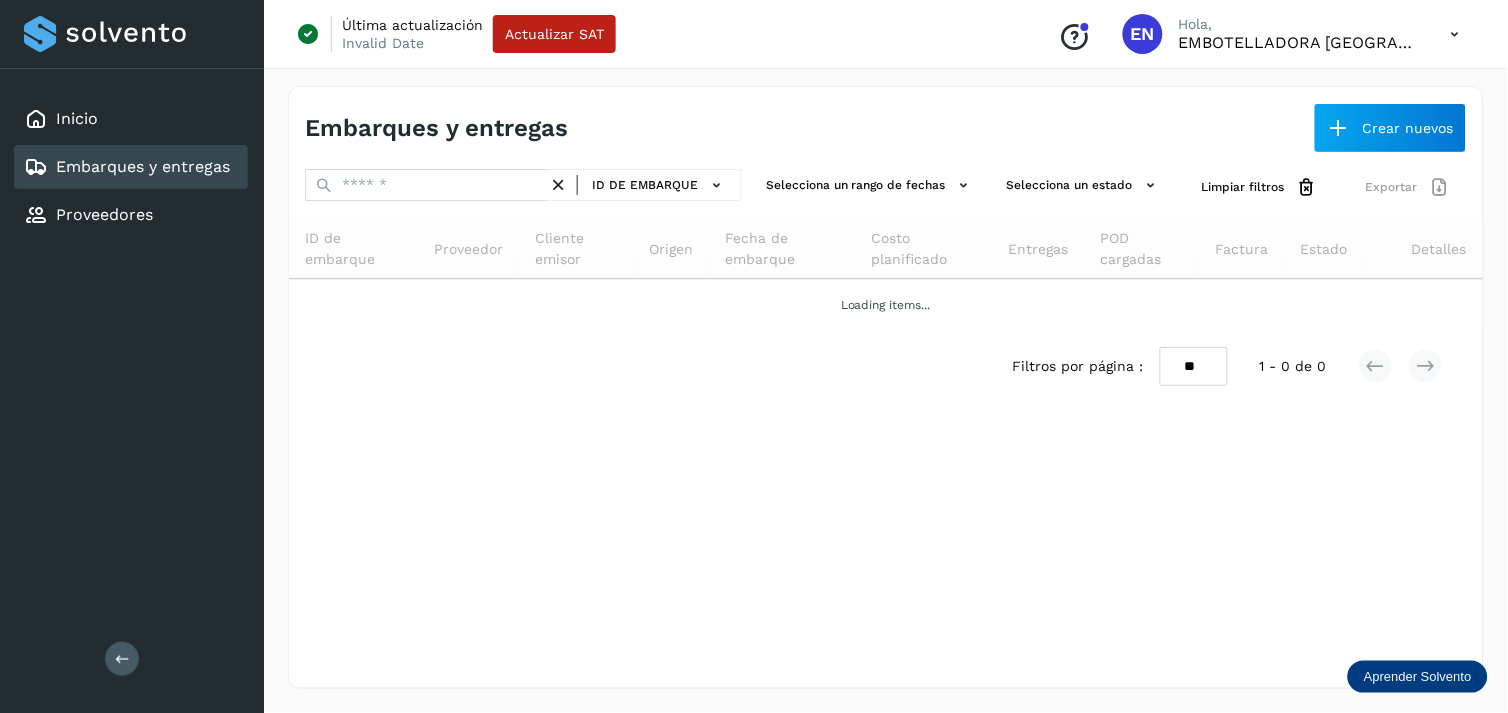 drag, startPoint x: 587, startPoint y: 254, endPoint x: 655, endPoint y: 203, distance: 85 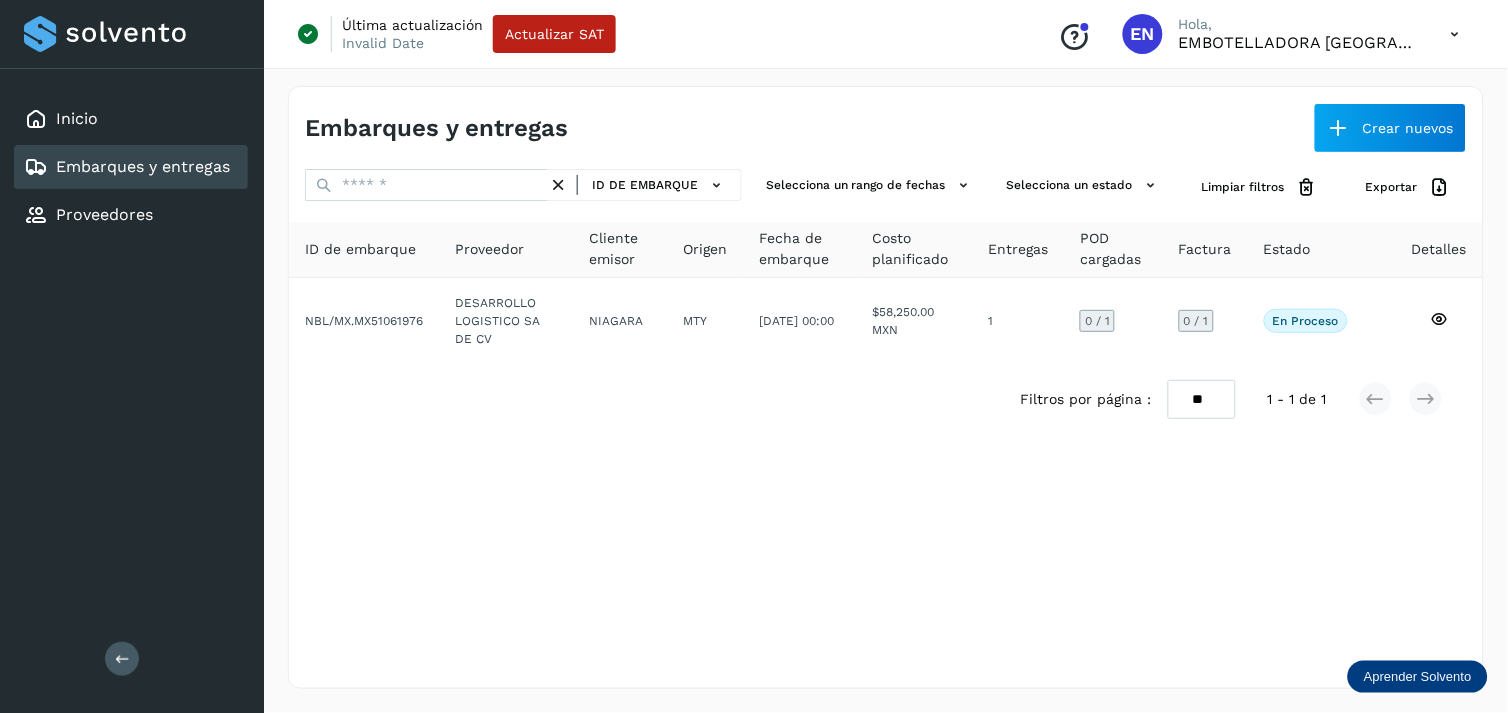 click on "ID de embarque" at bounding box center (645, 185) 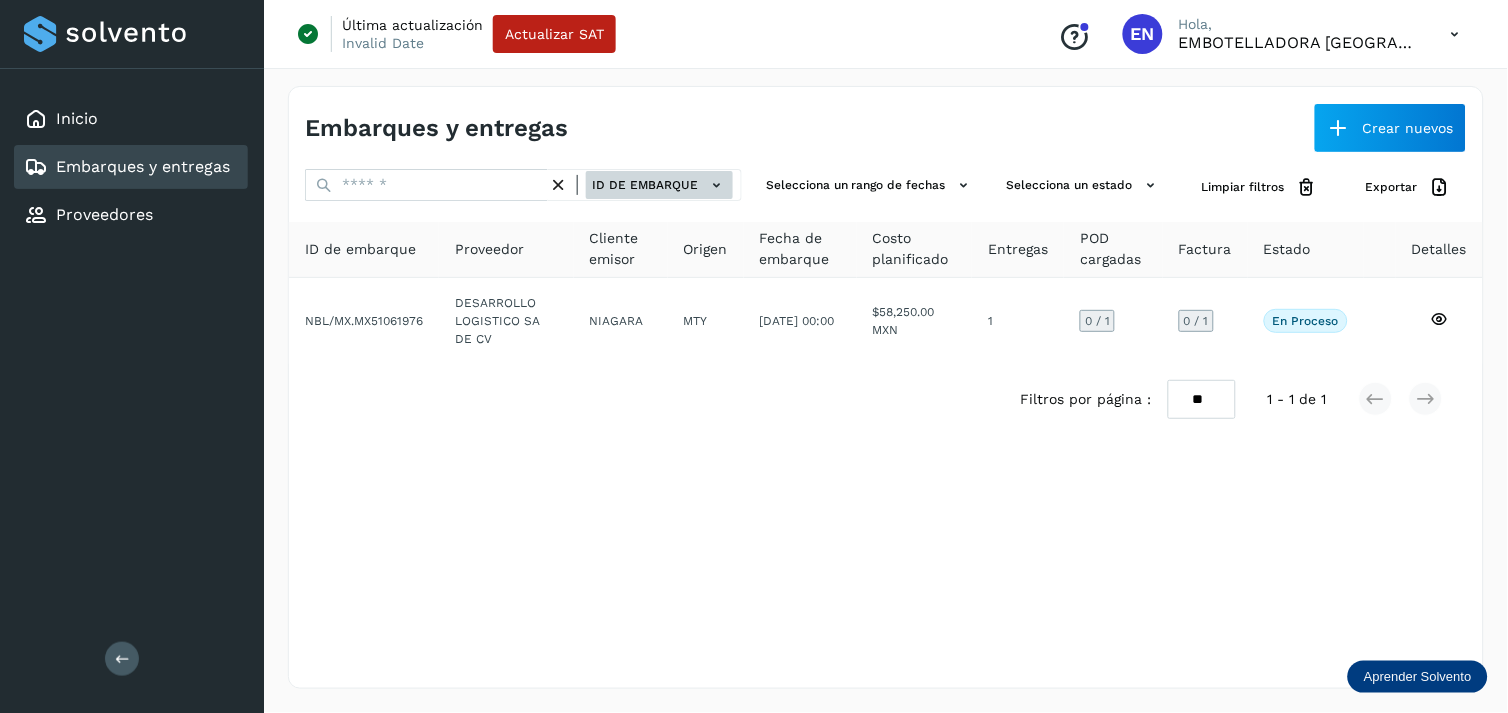 click on "ID de embarque" at bounding box center (659, 185) 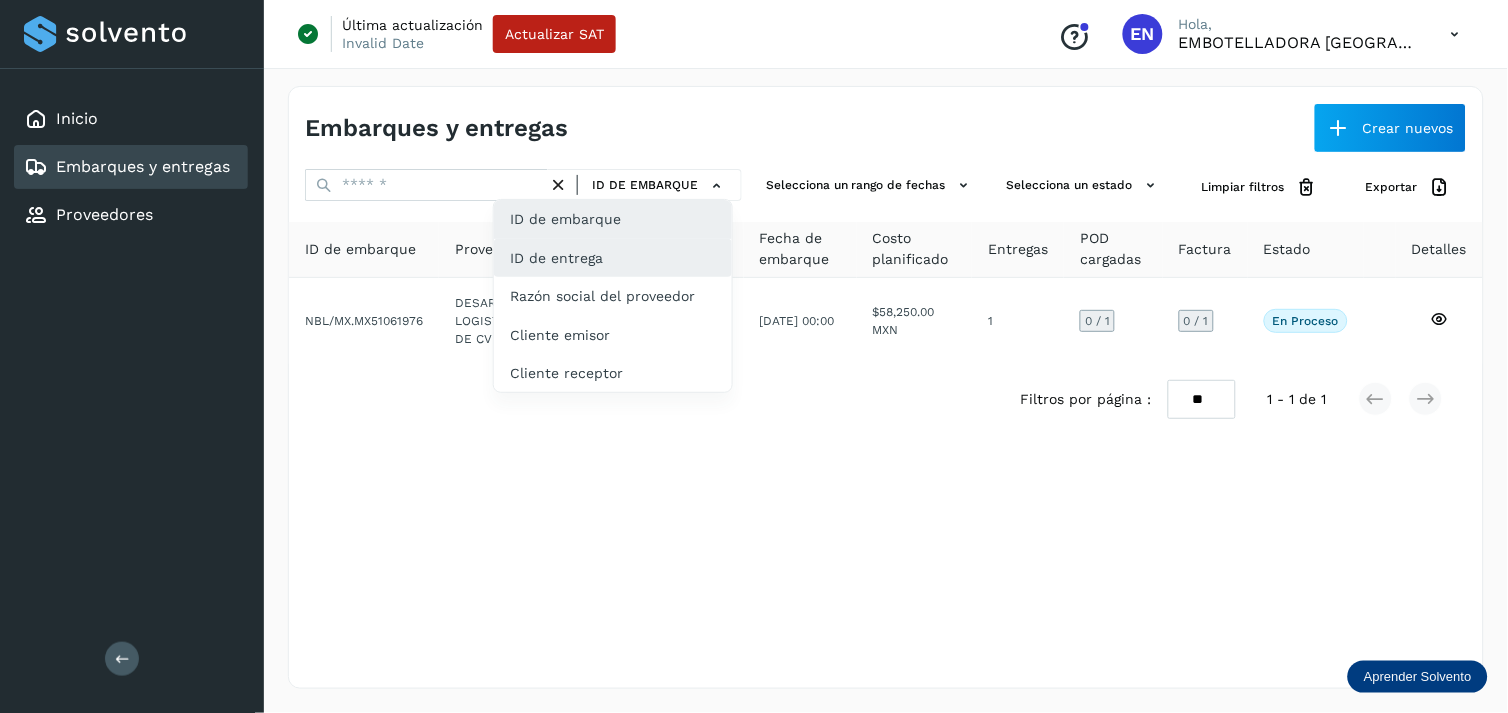 click on "Razón social del proveedor" 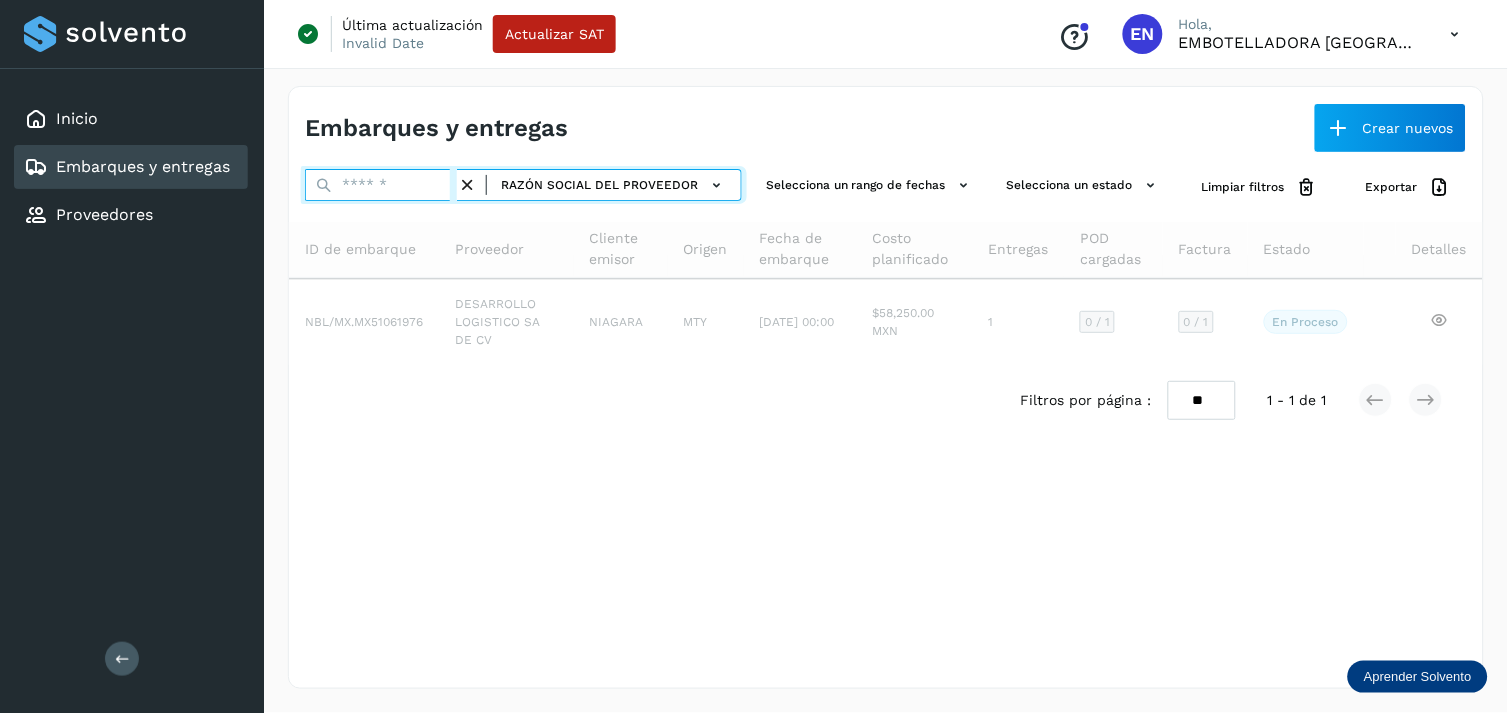 click at bounding box center (381, 185) 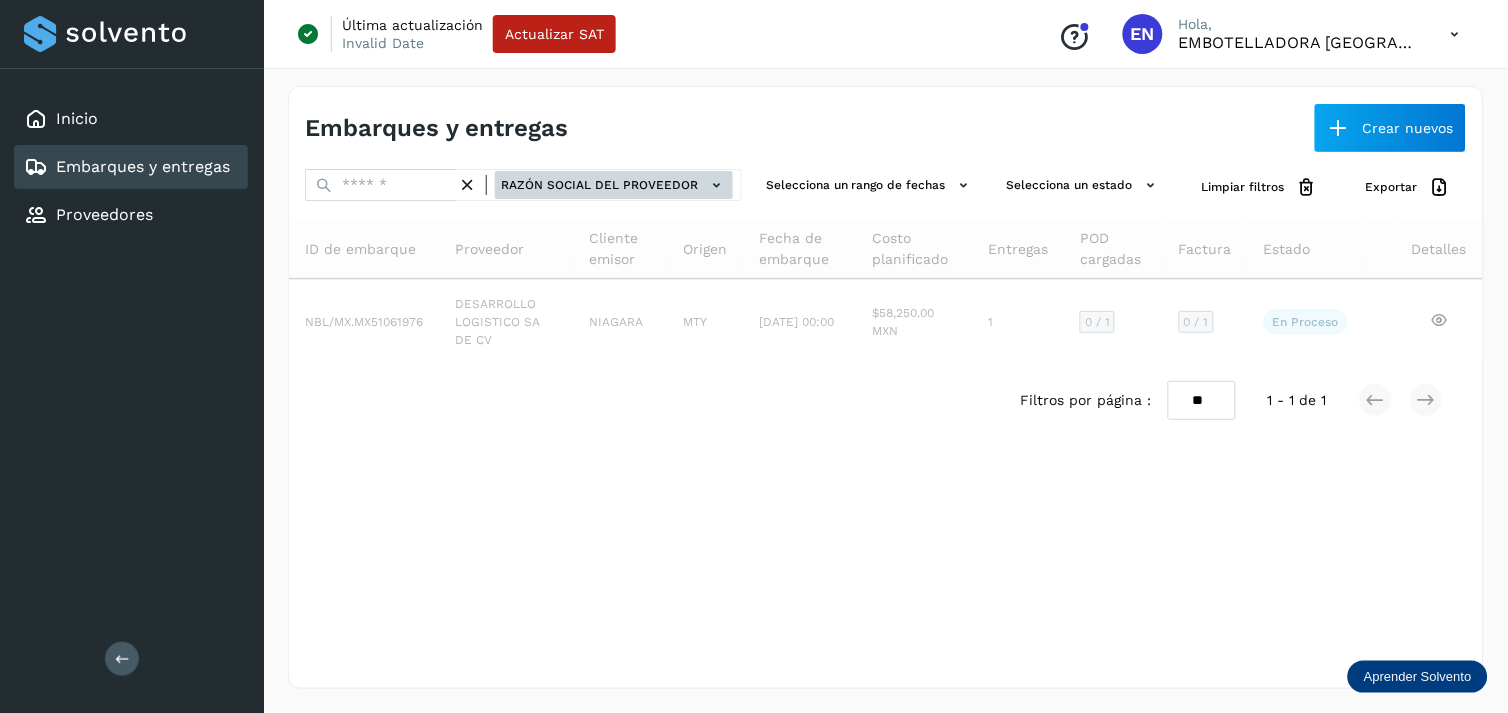 click on "Razón social del proveedor" 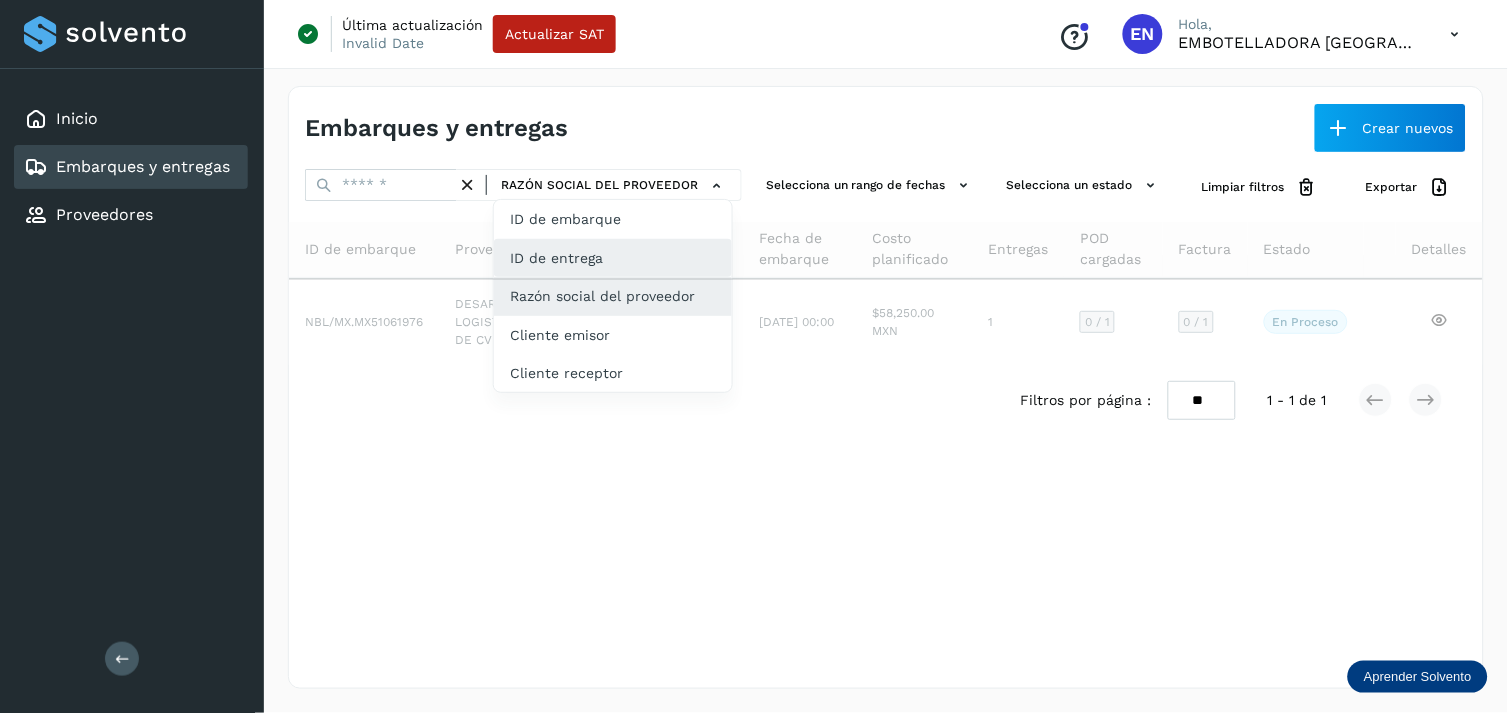 click on "ID de entrega" 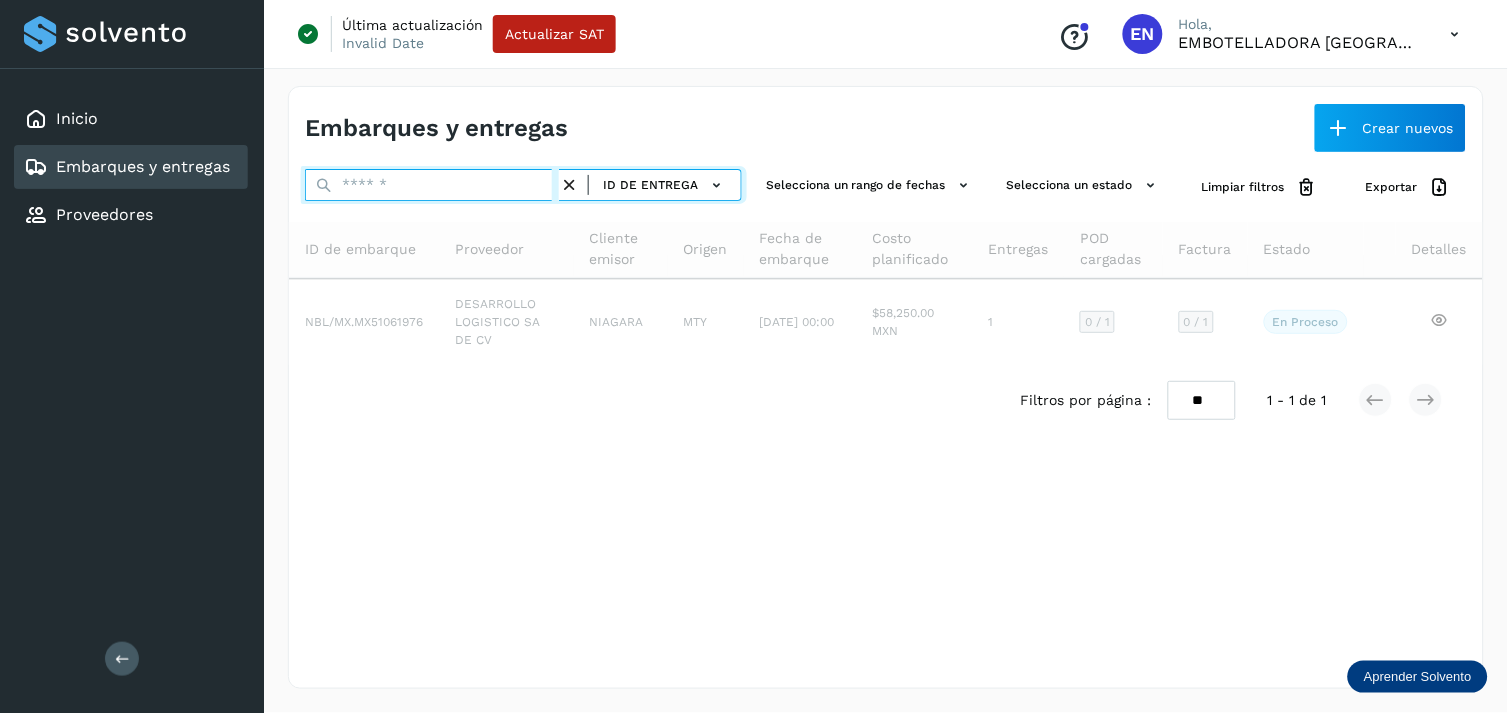 click at bounding box center [432, 185] 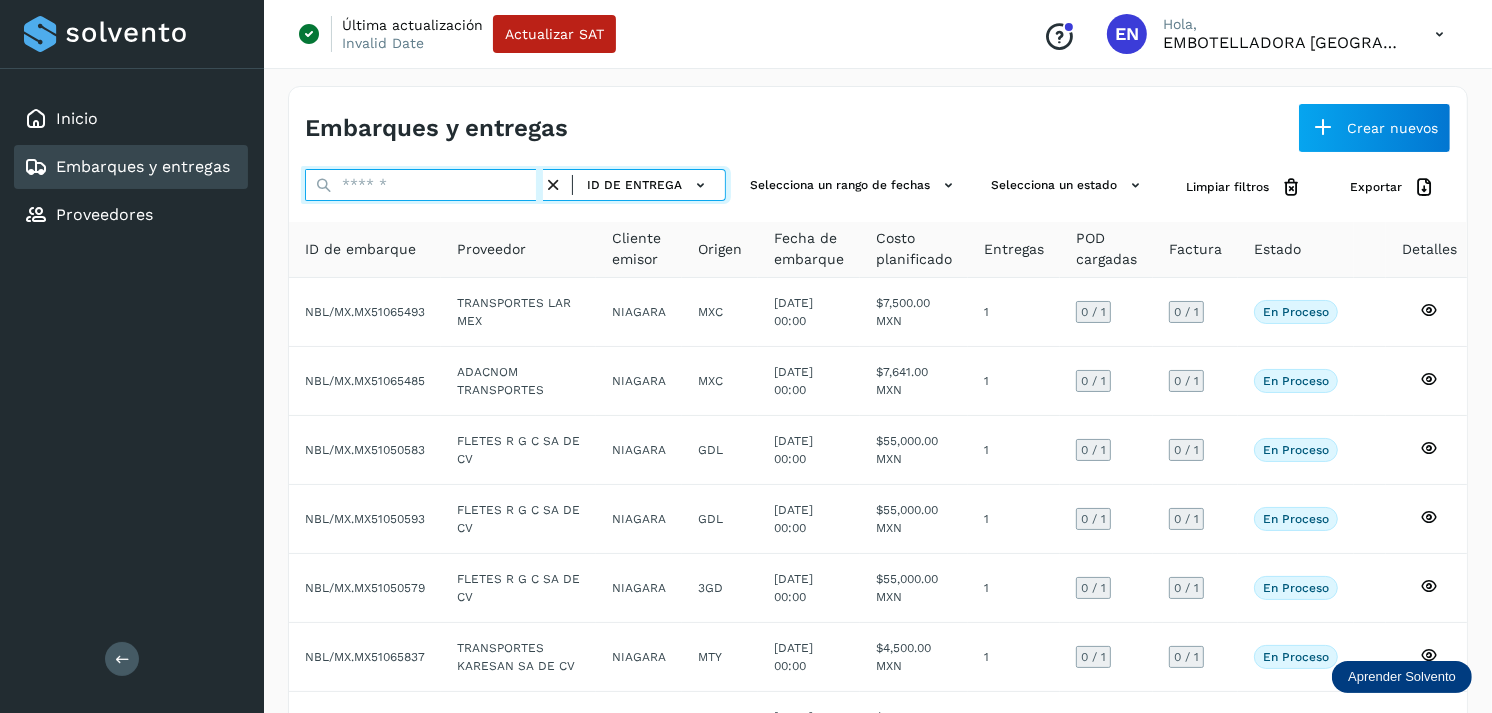 paste on "*******" 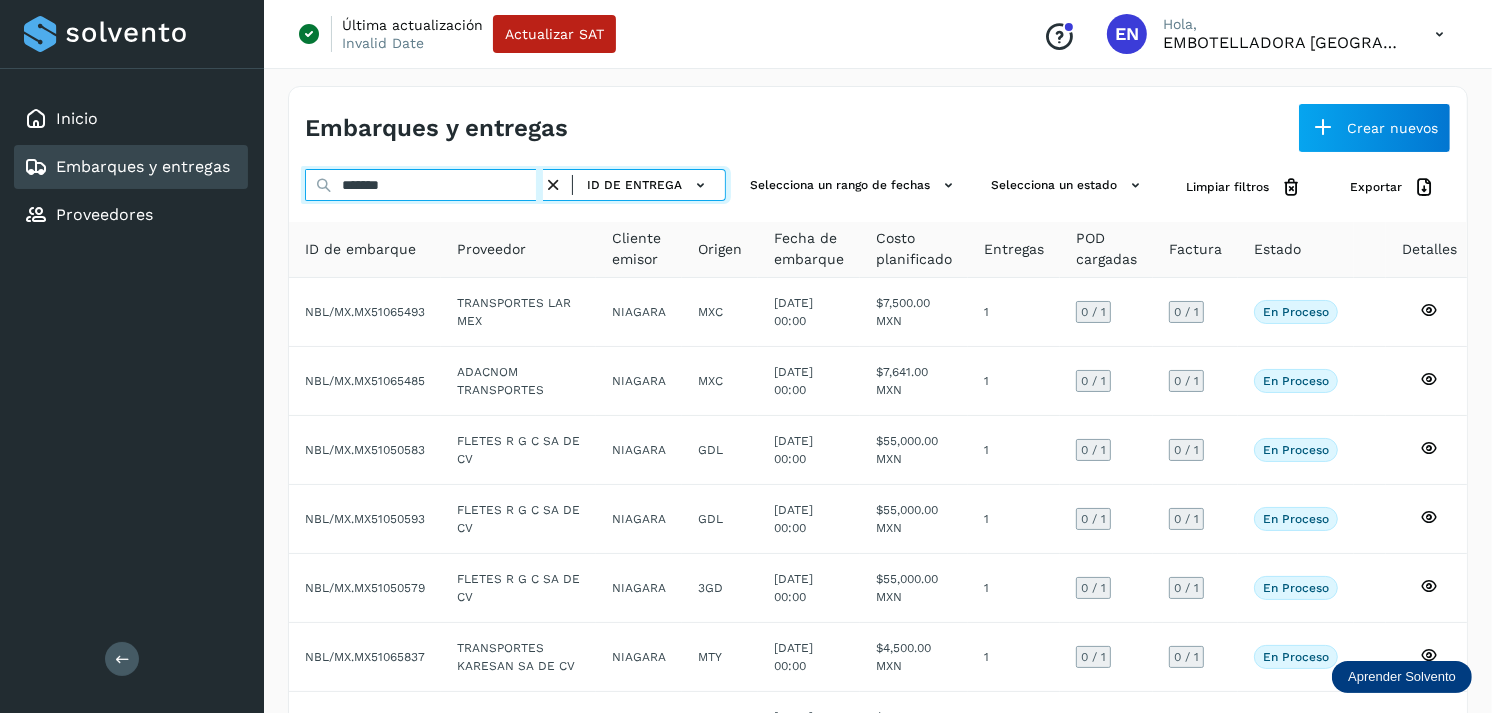type on "*******" 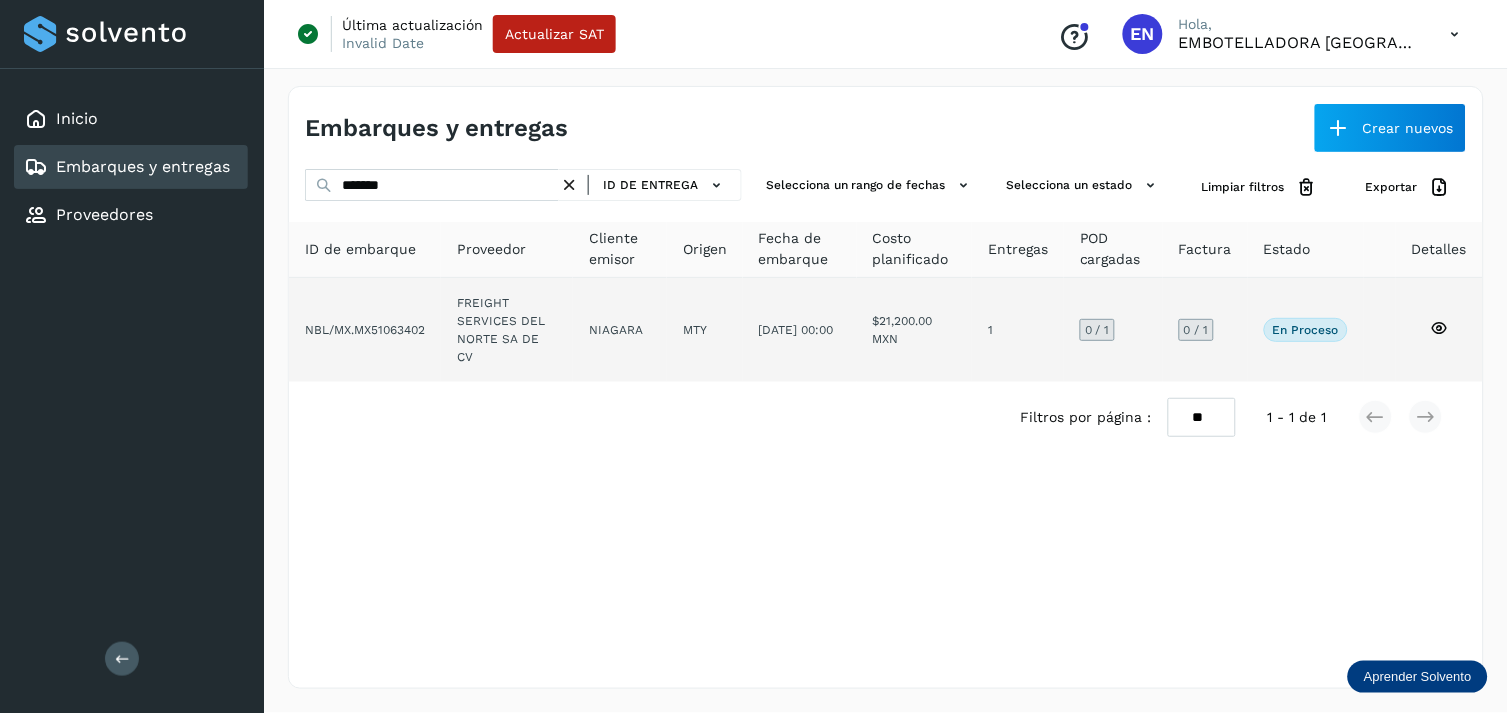 click on "FREIGHT SERVICES DEL NORTE SA DE CV" 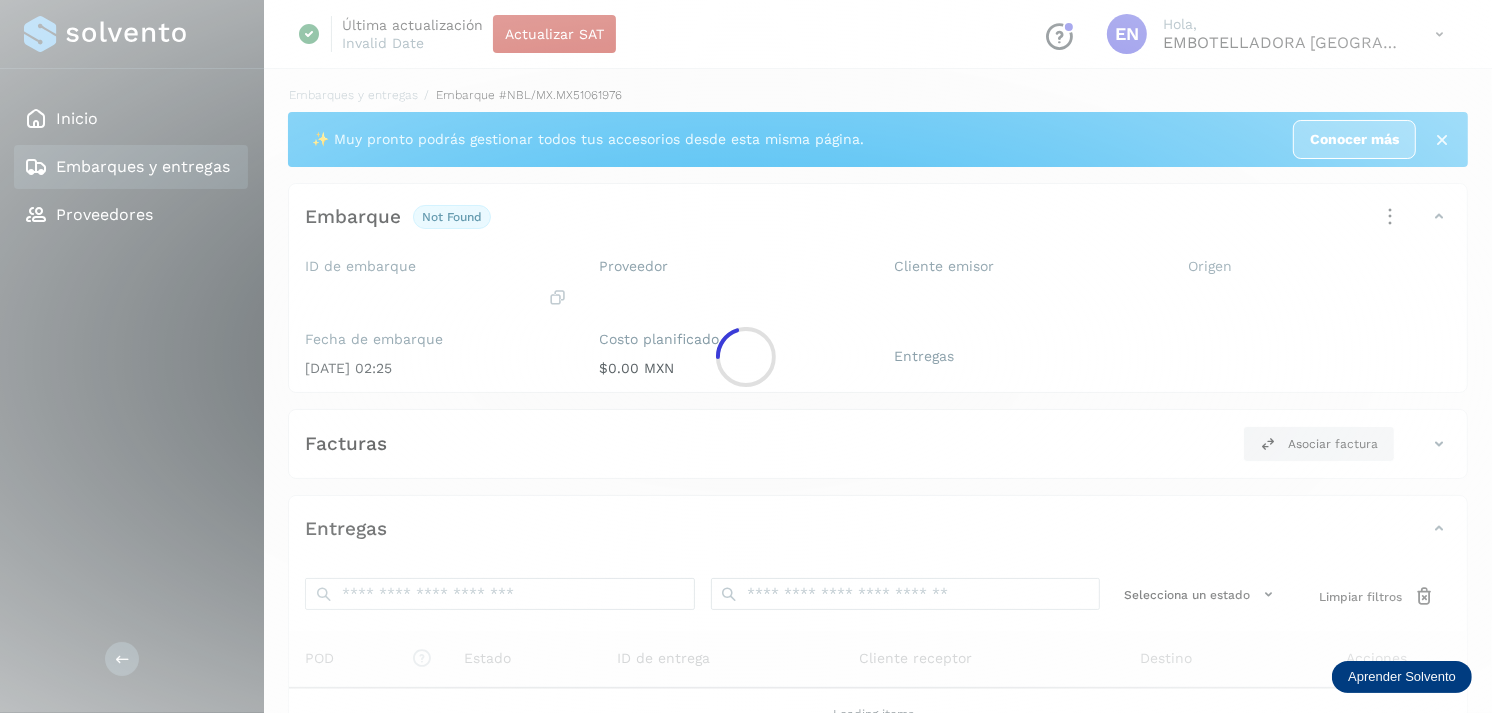 click 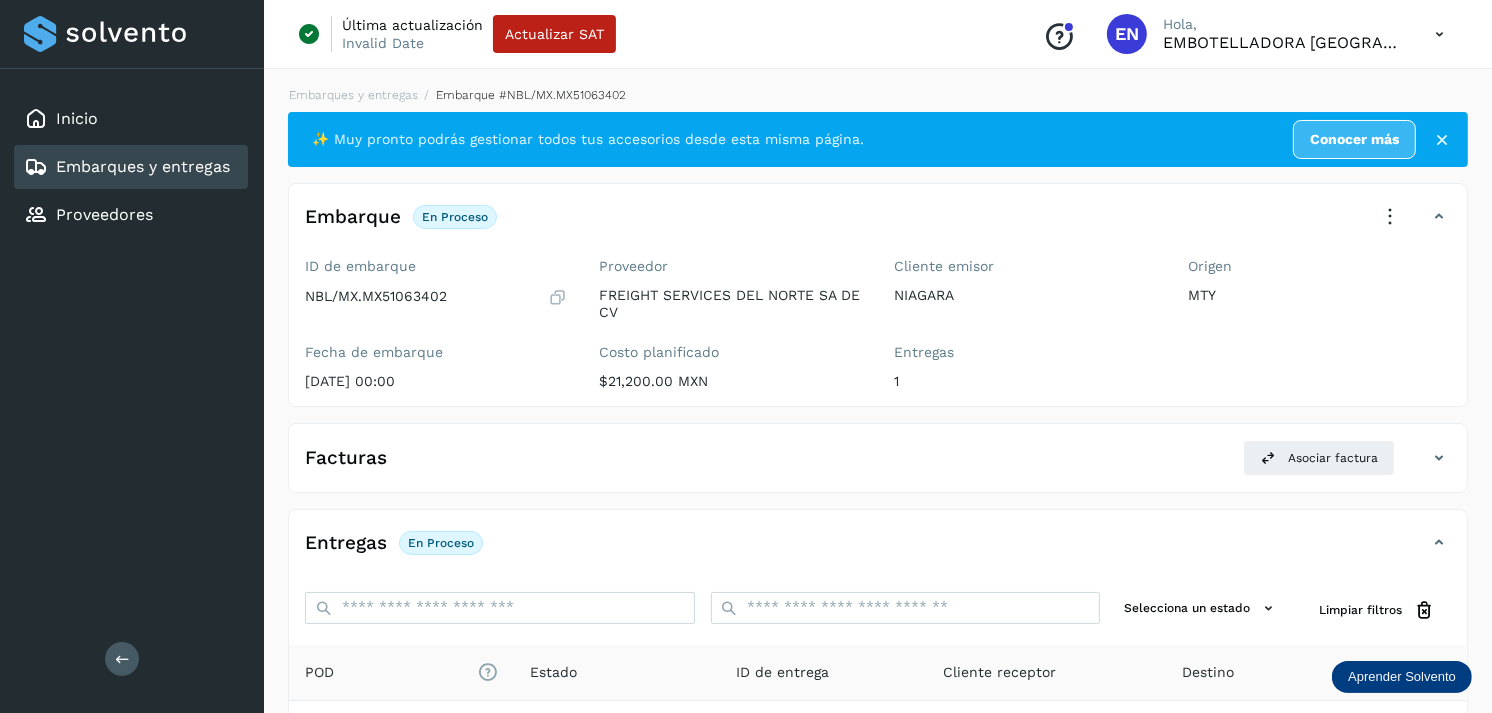 scroll, scrollTop: 256, scrollLeft: 0, axis: vertical 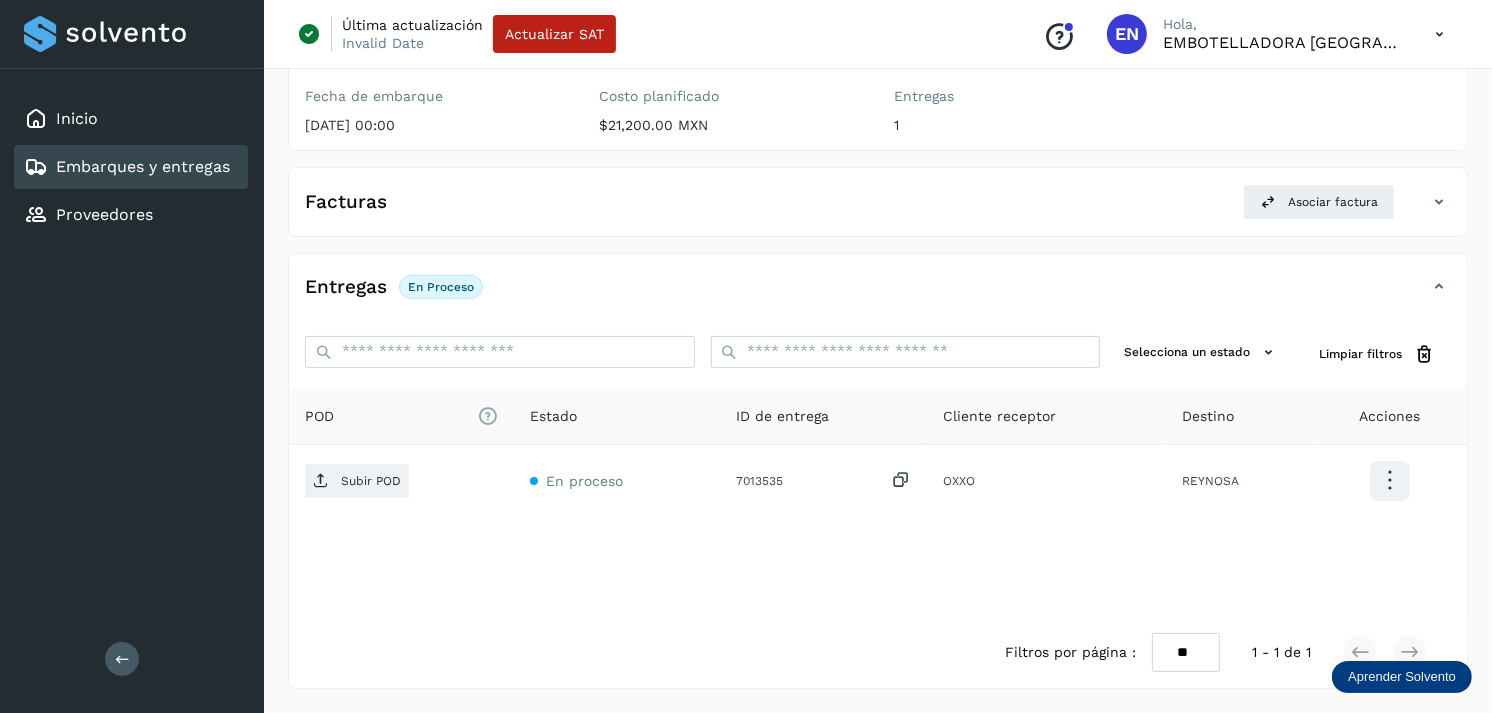 click on "Embarques y entregas" at bounding box center (143, 166) 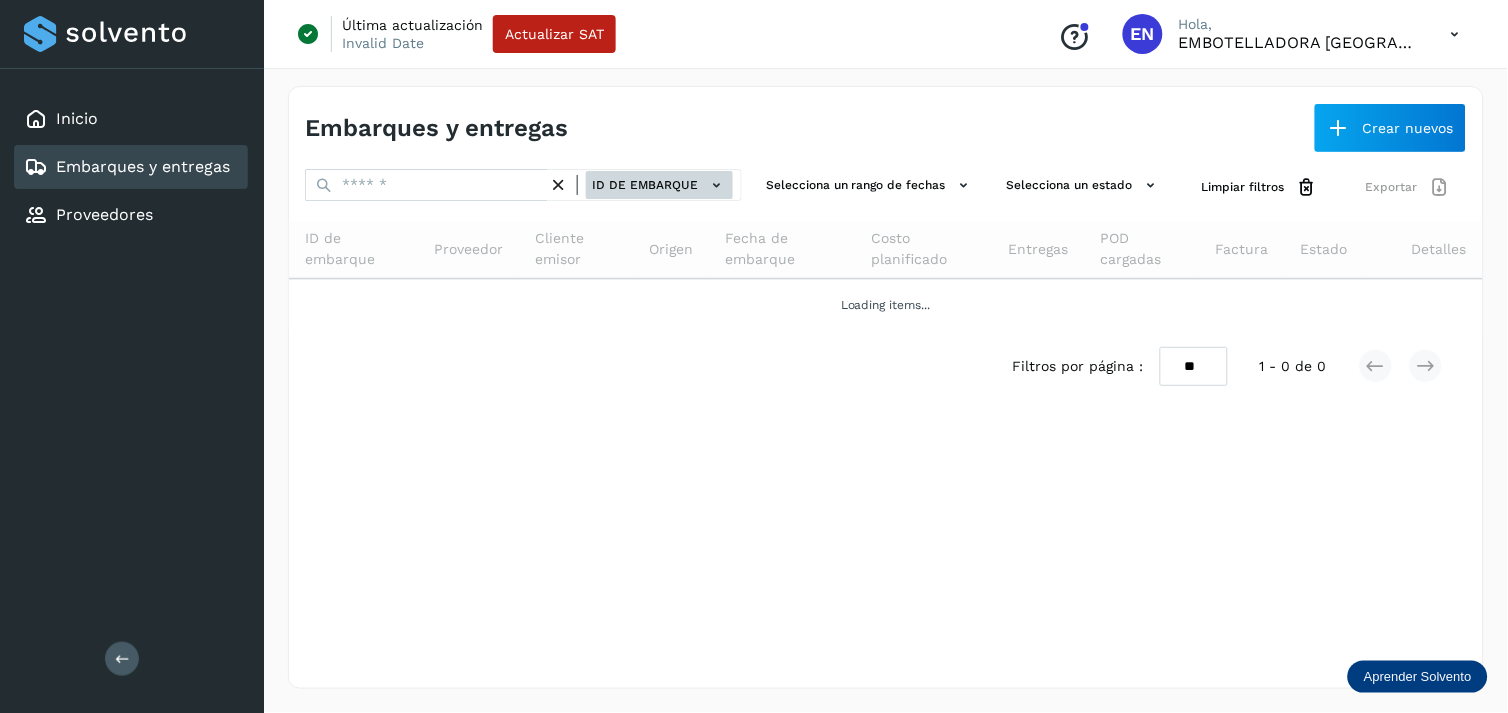 click on "ID de embarque" 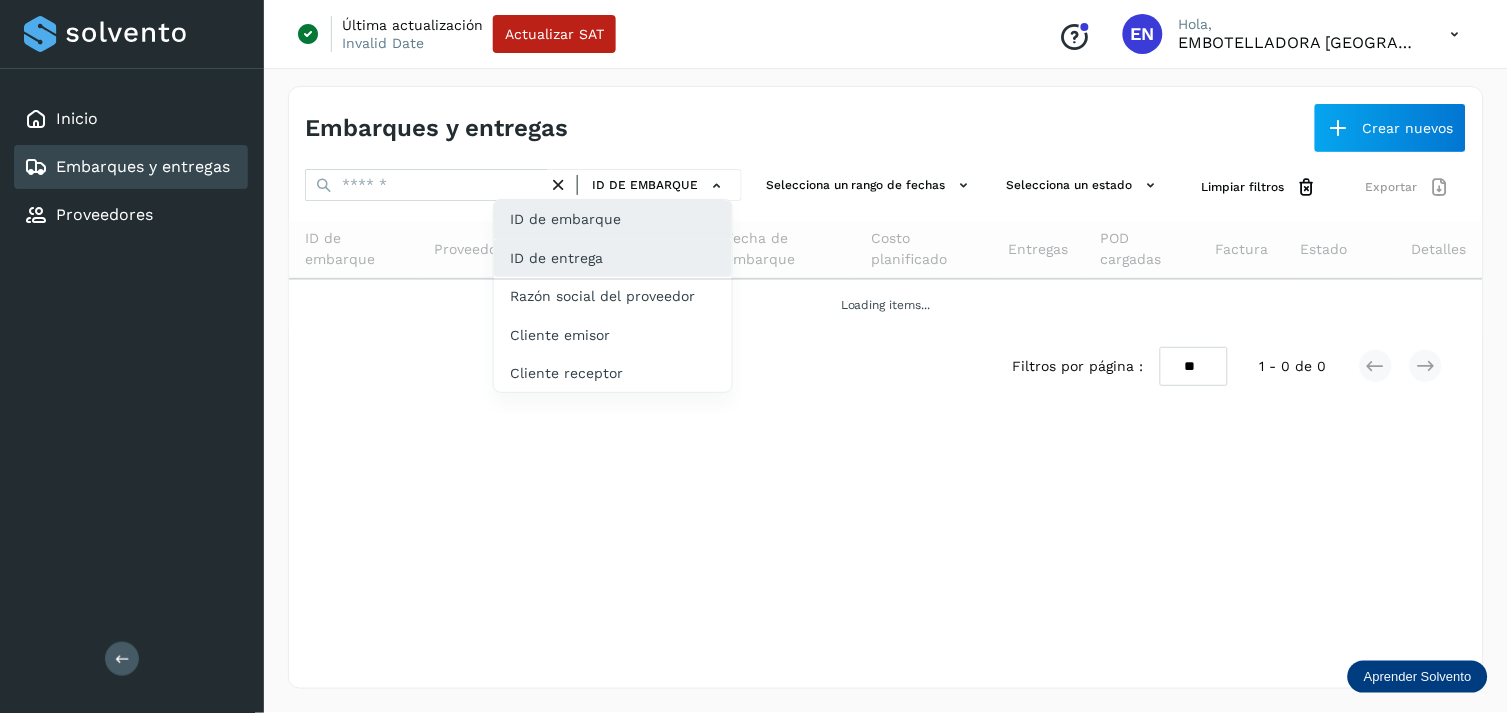 click on "ID de entrega" 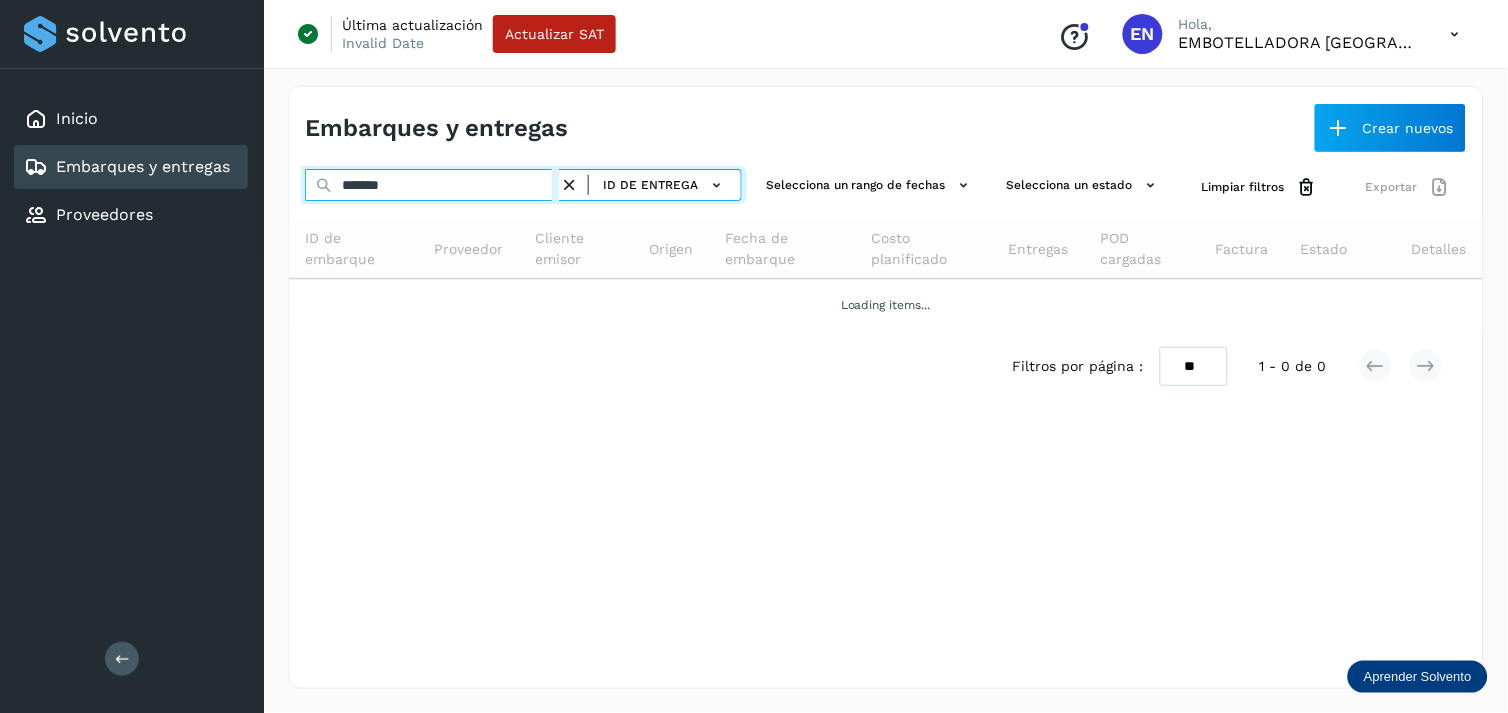 click on "*******" at bounding box center [432, 185] 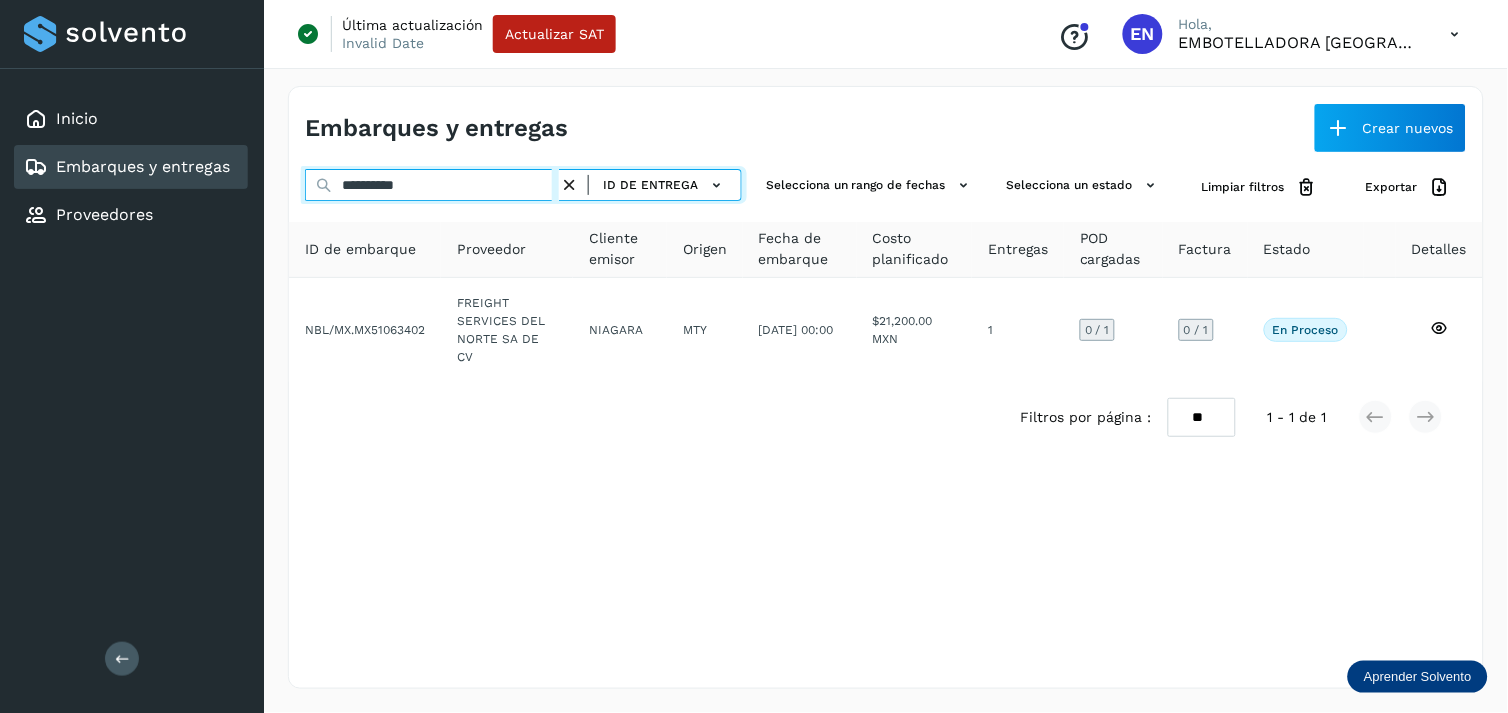 type on "*********" 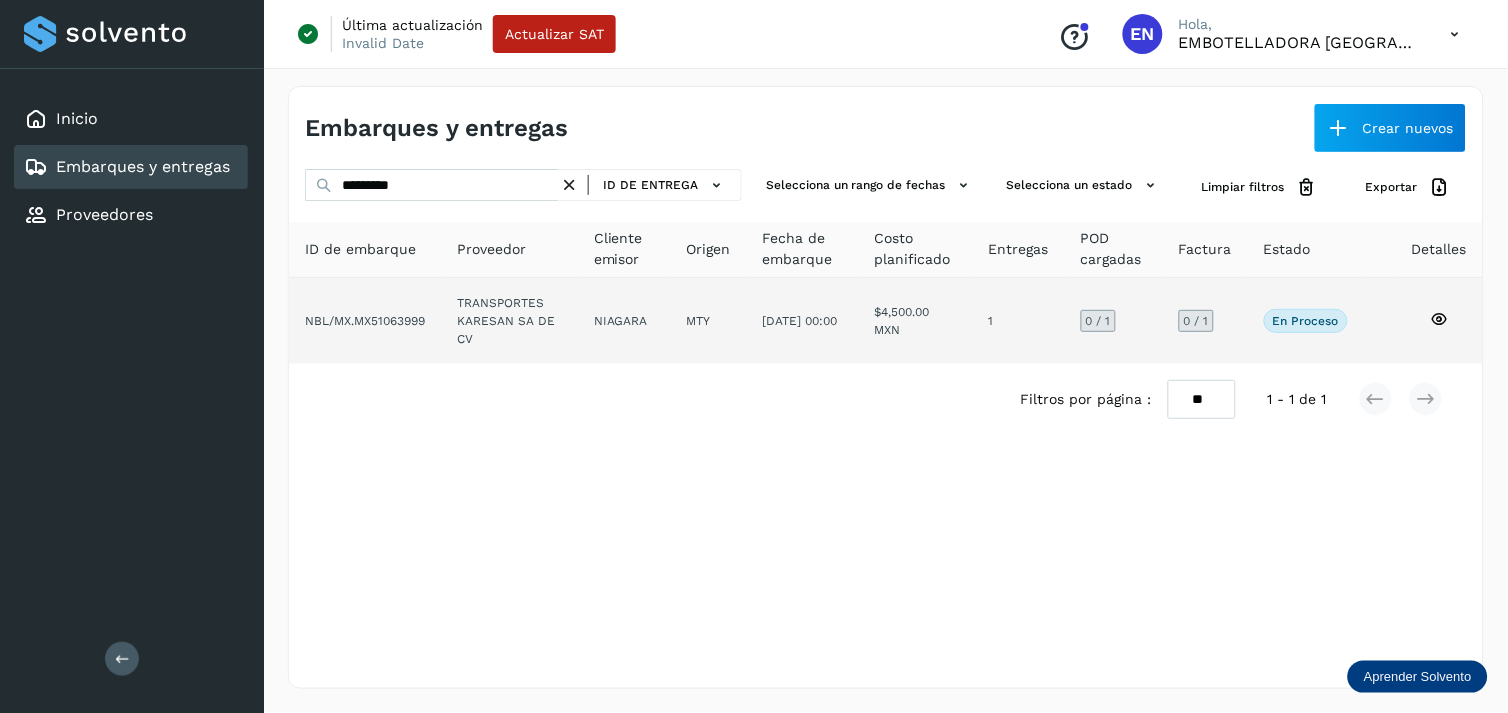 click on "TRANSPORTES KARESAN SA DE CV" 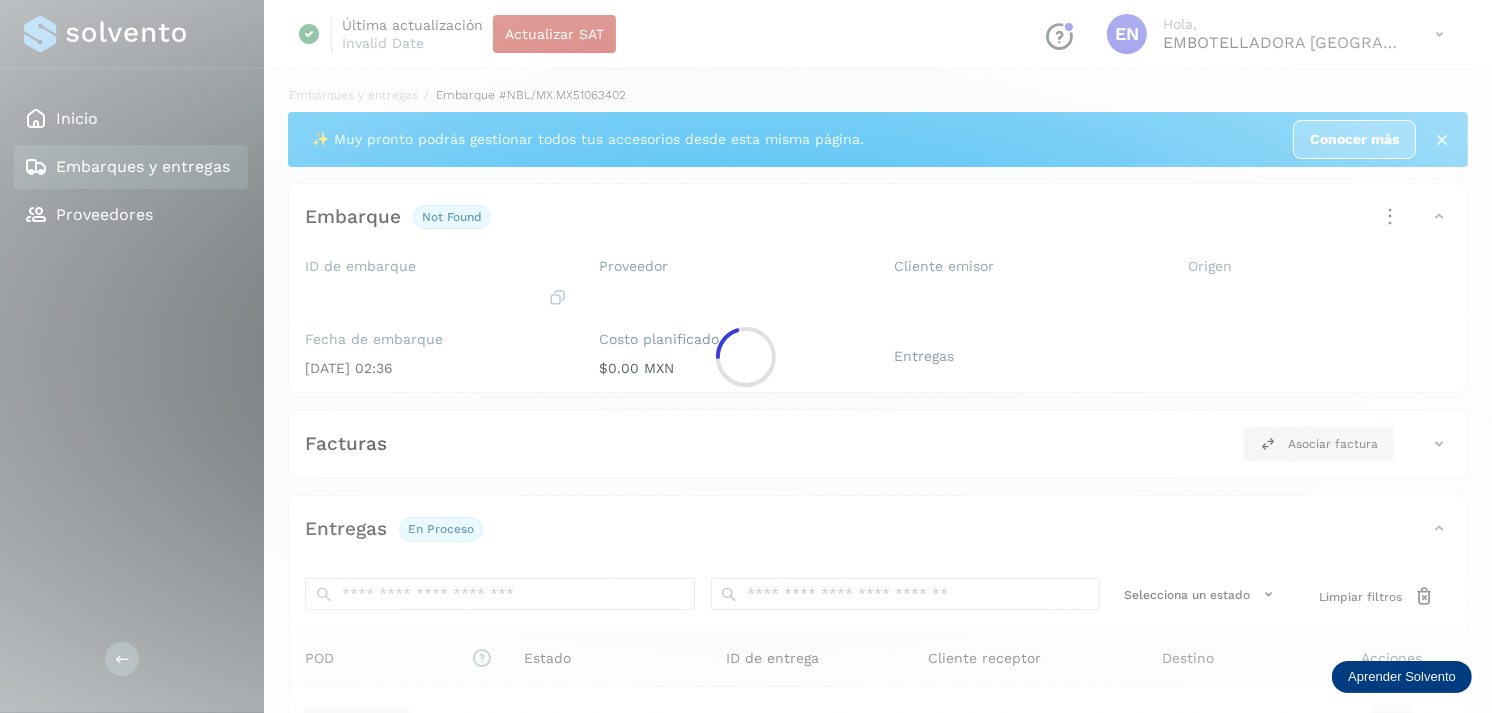 scroll, scrollTop: 243, scrollLeft: 0, axis: vertical 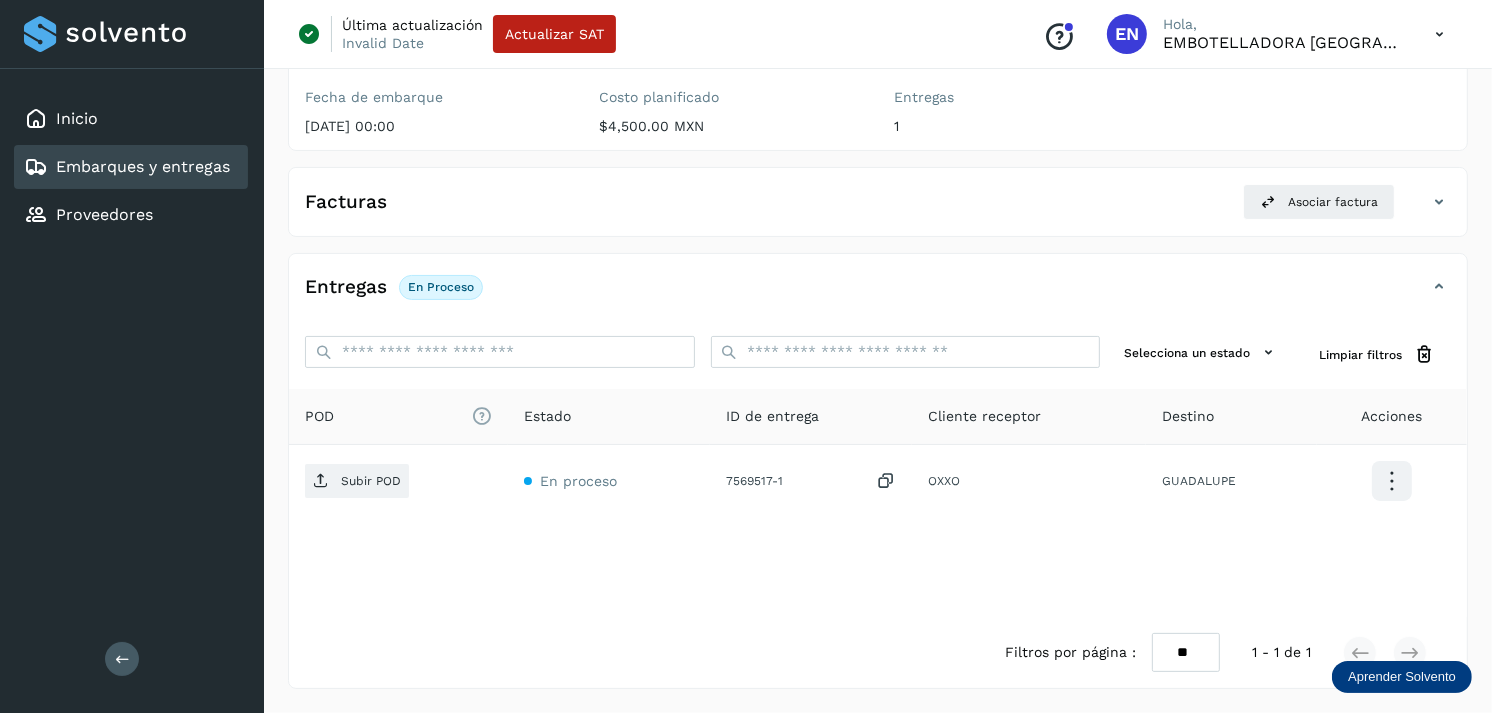 click on "Embarques y entregas" at bounding box center [143, 166] 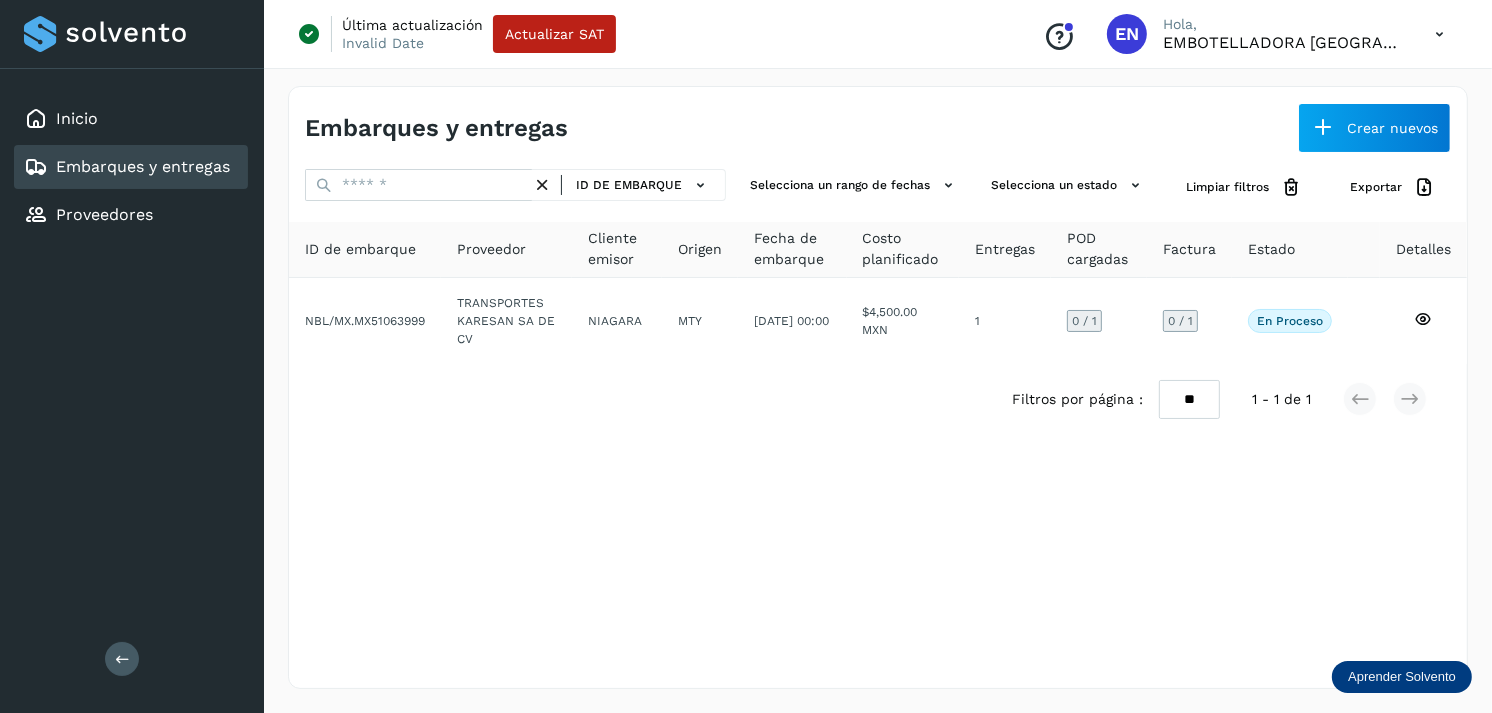 scroll, scrollTop: 0, scrollLeft: 0, axis: both 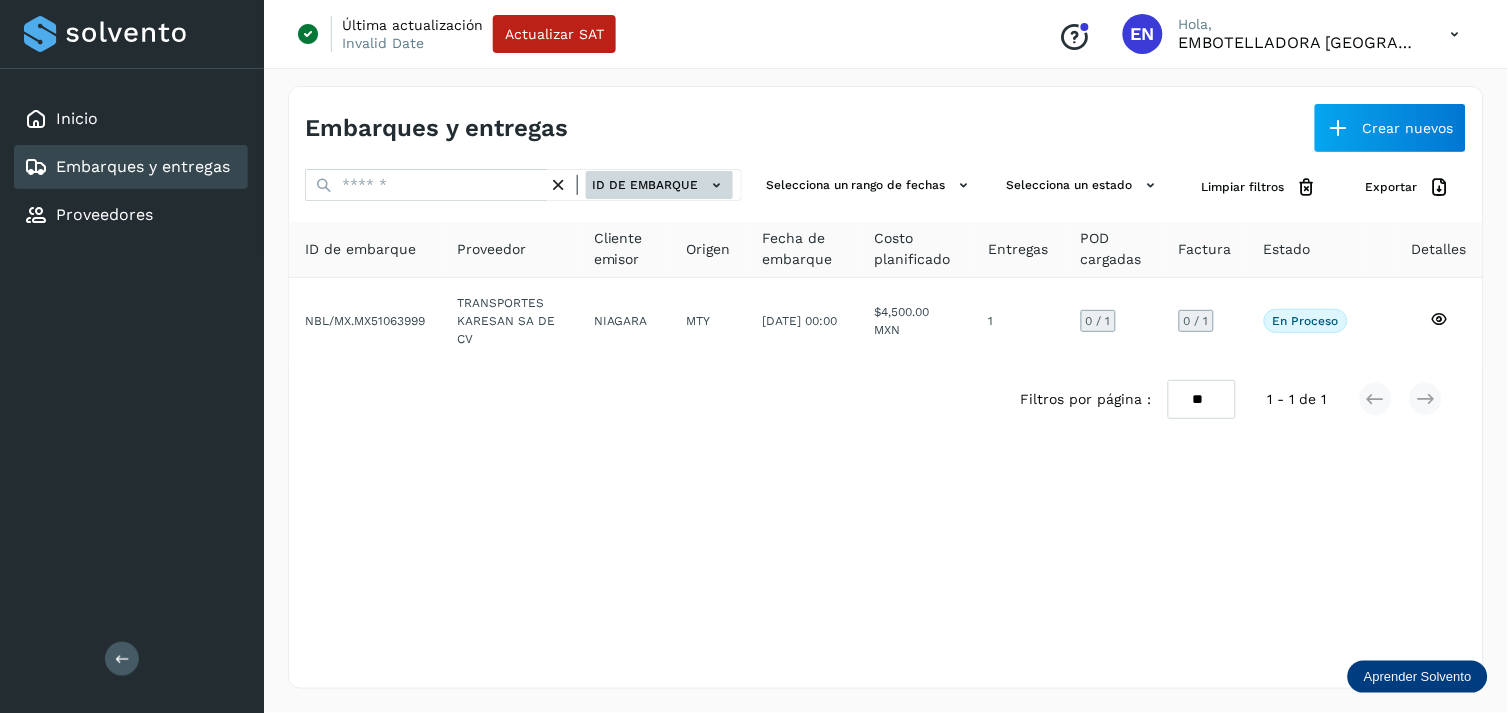 click on "ID de embarque" 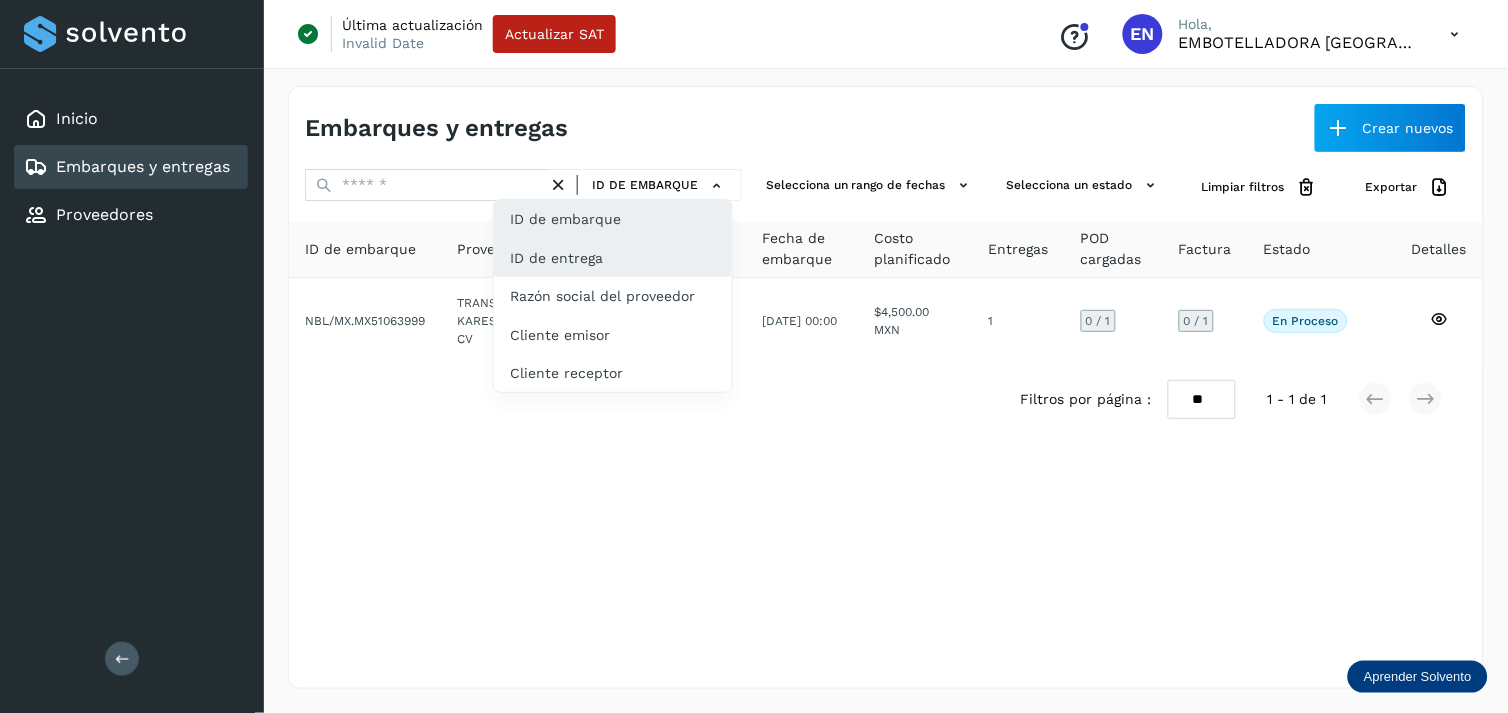 drag, startPoint x: 616, startPoint y: 234, endPoint x: 611, endPoint y: 251, distance: 17.720045 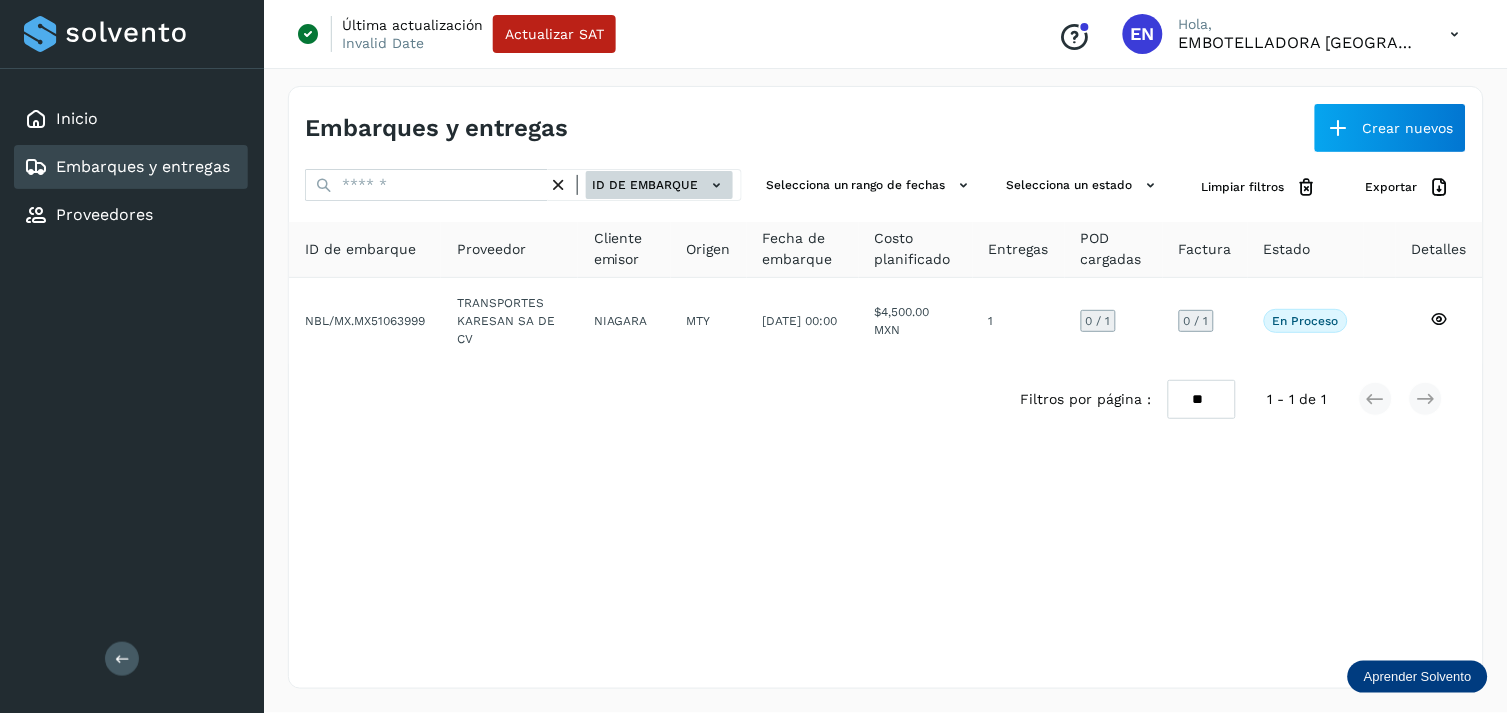 click on "ID de embarque" 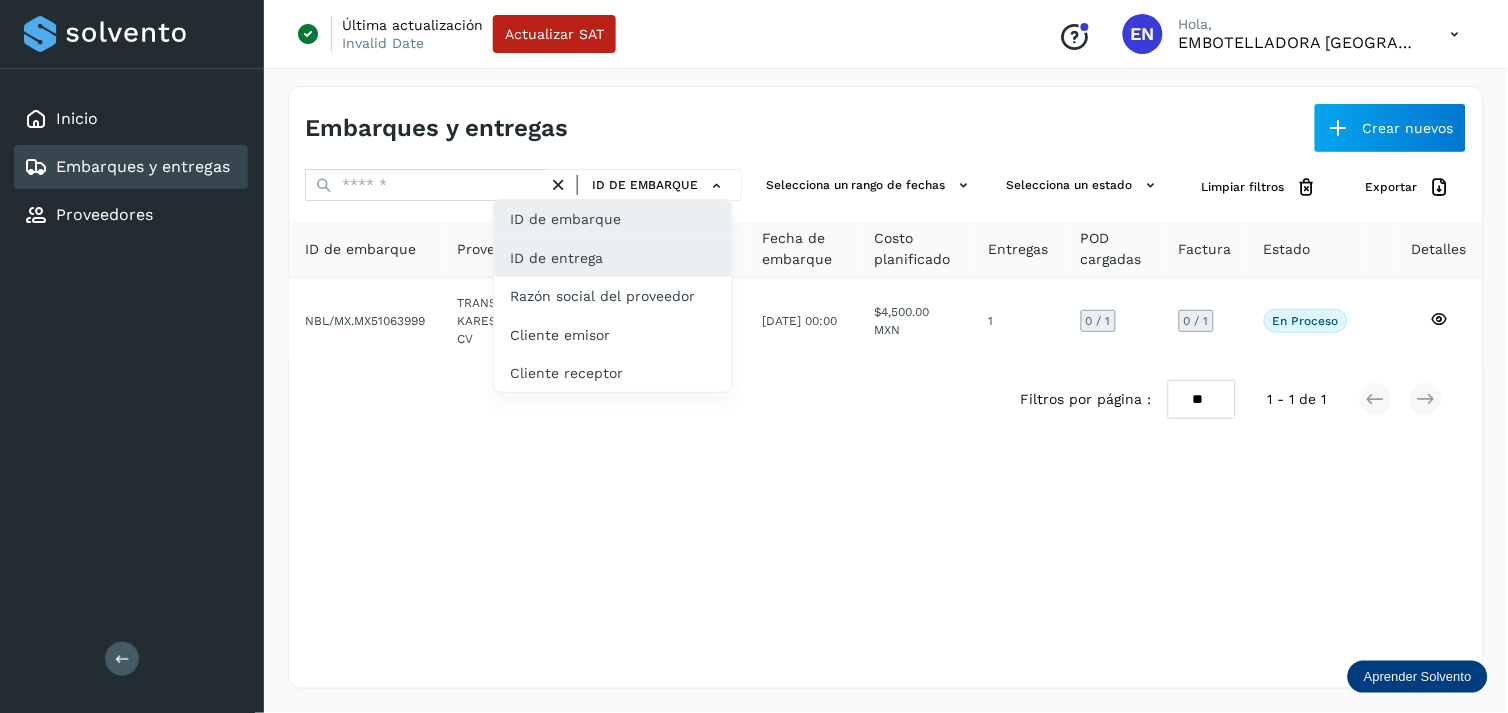 click on "ID de entrega" 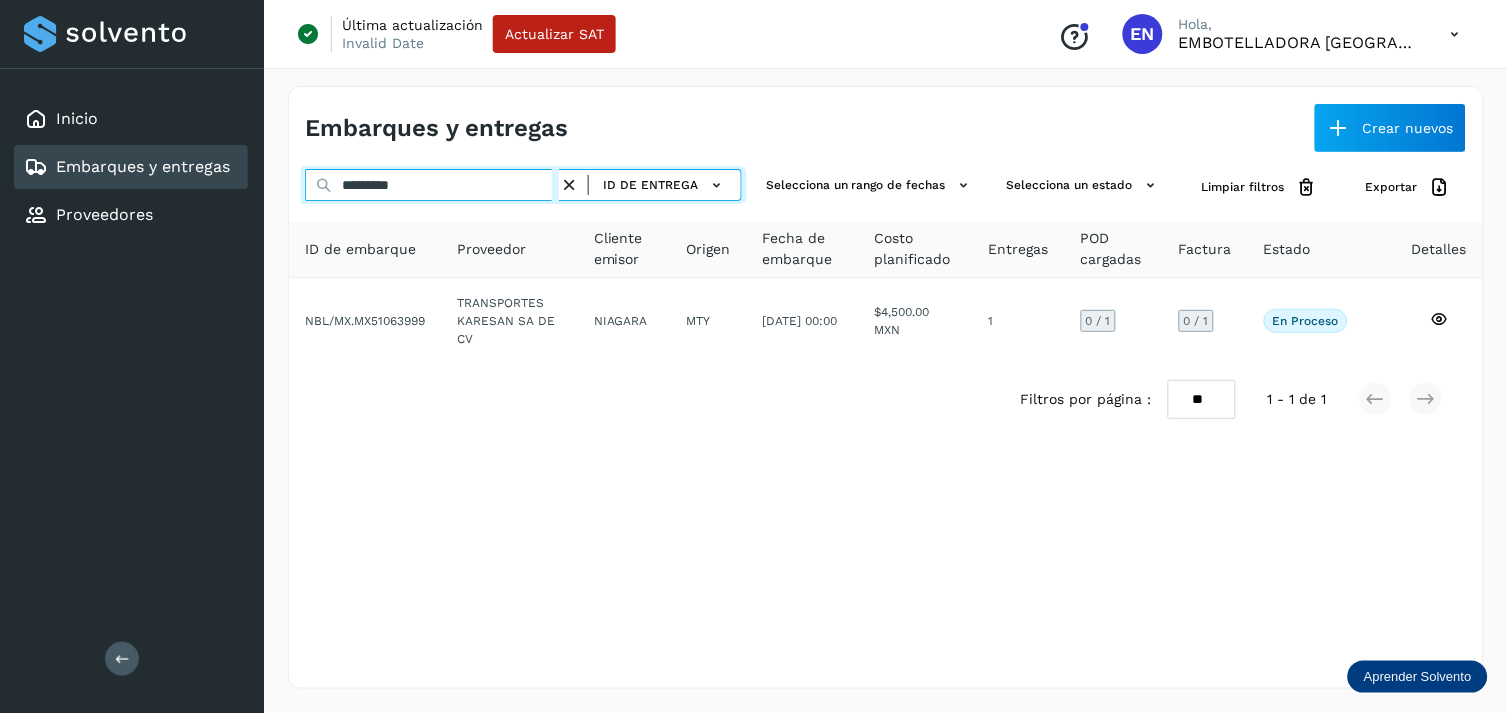 click on "*********" at bounding box center [432, 185] 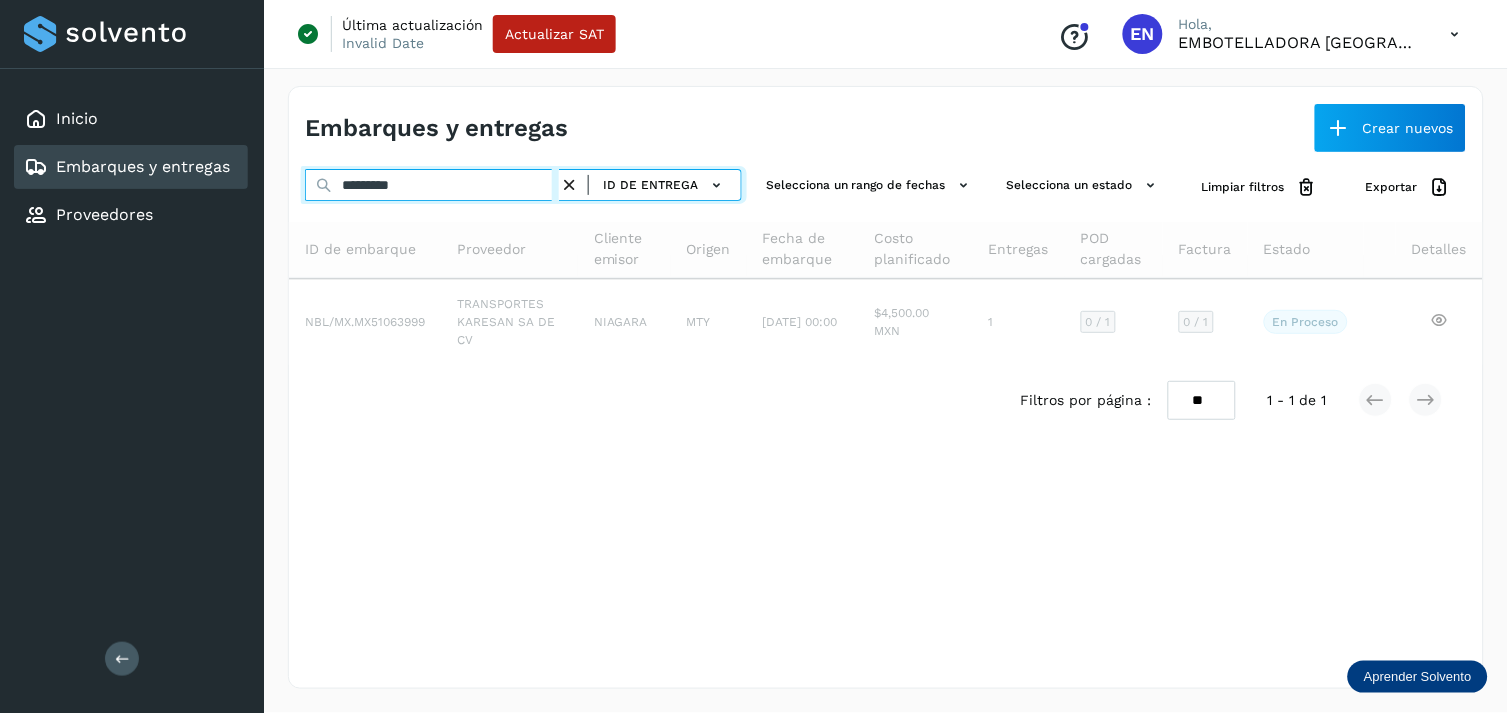 type on "*********" 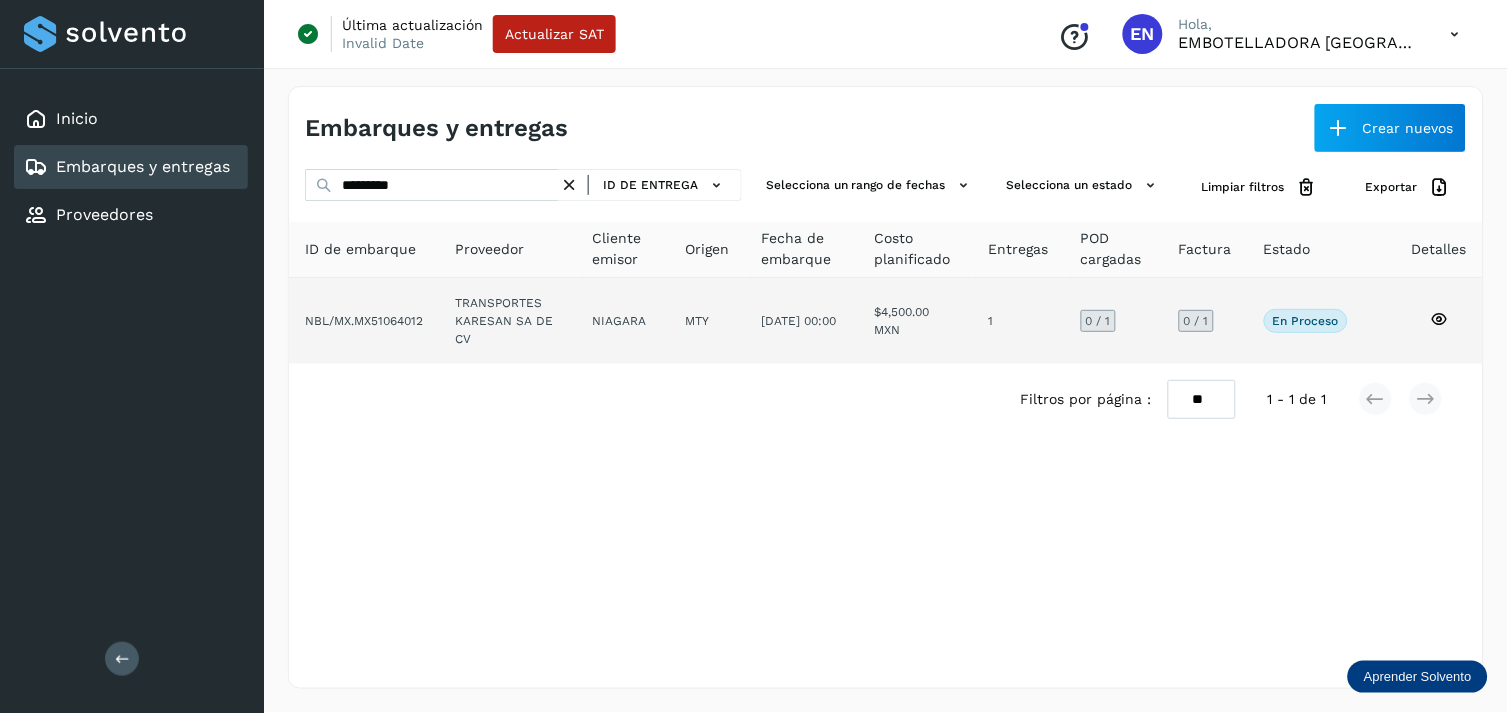 click on "TRANSPORTES KARESAN SA DE CV" 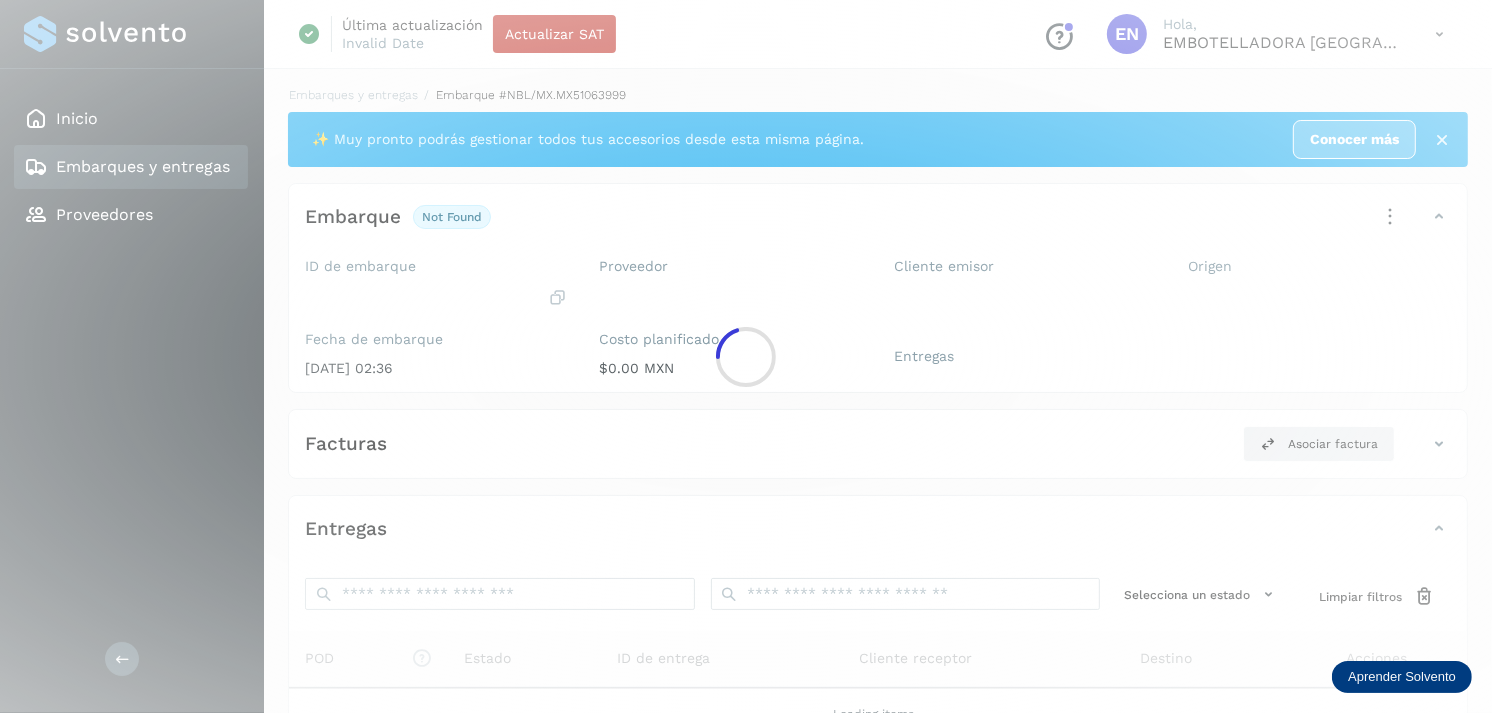 click 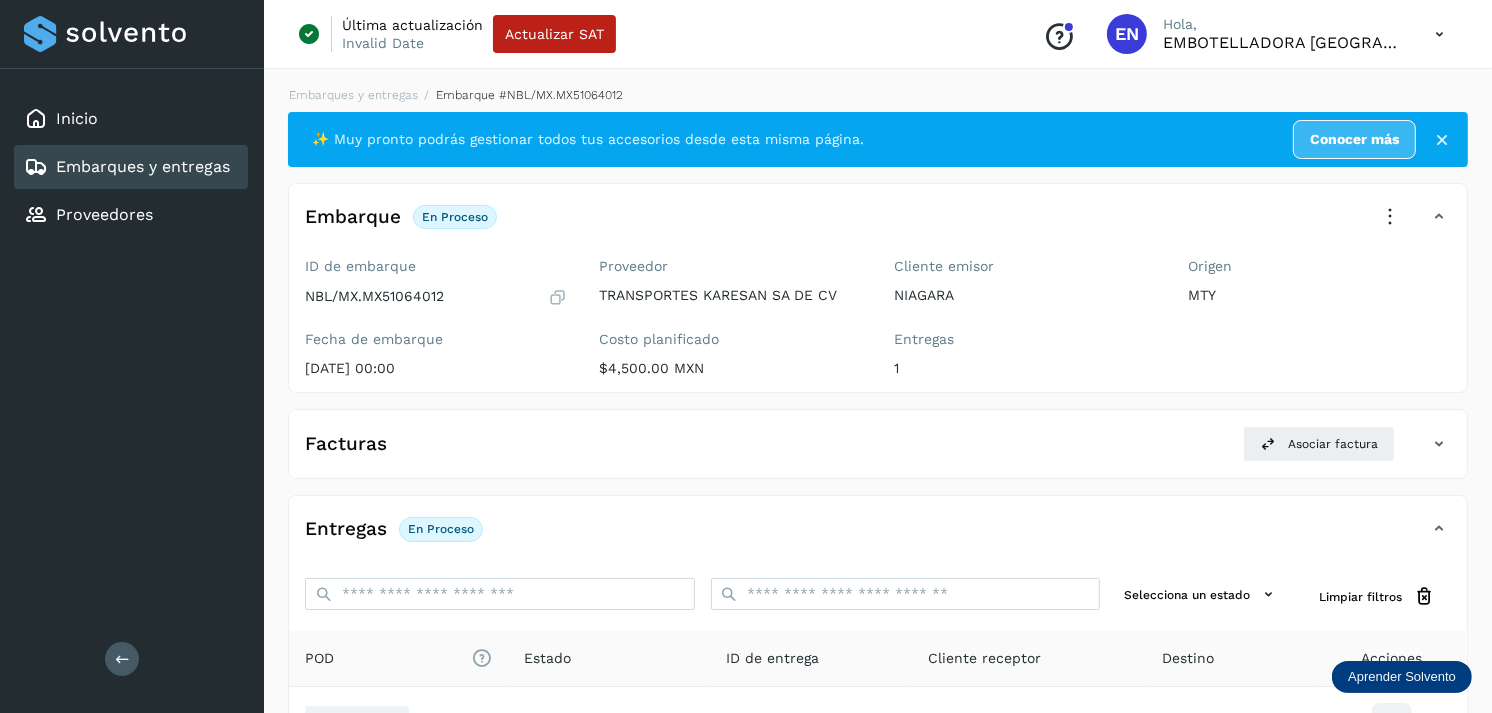 scroll, scrollTop: 187, scrollLeft: 0, axis: vertical 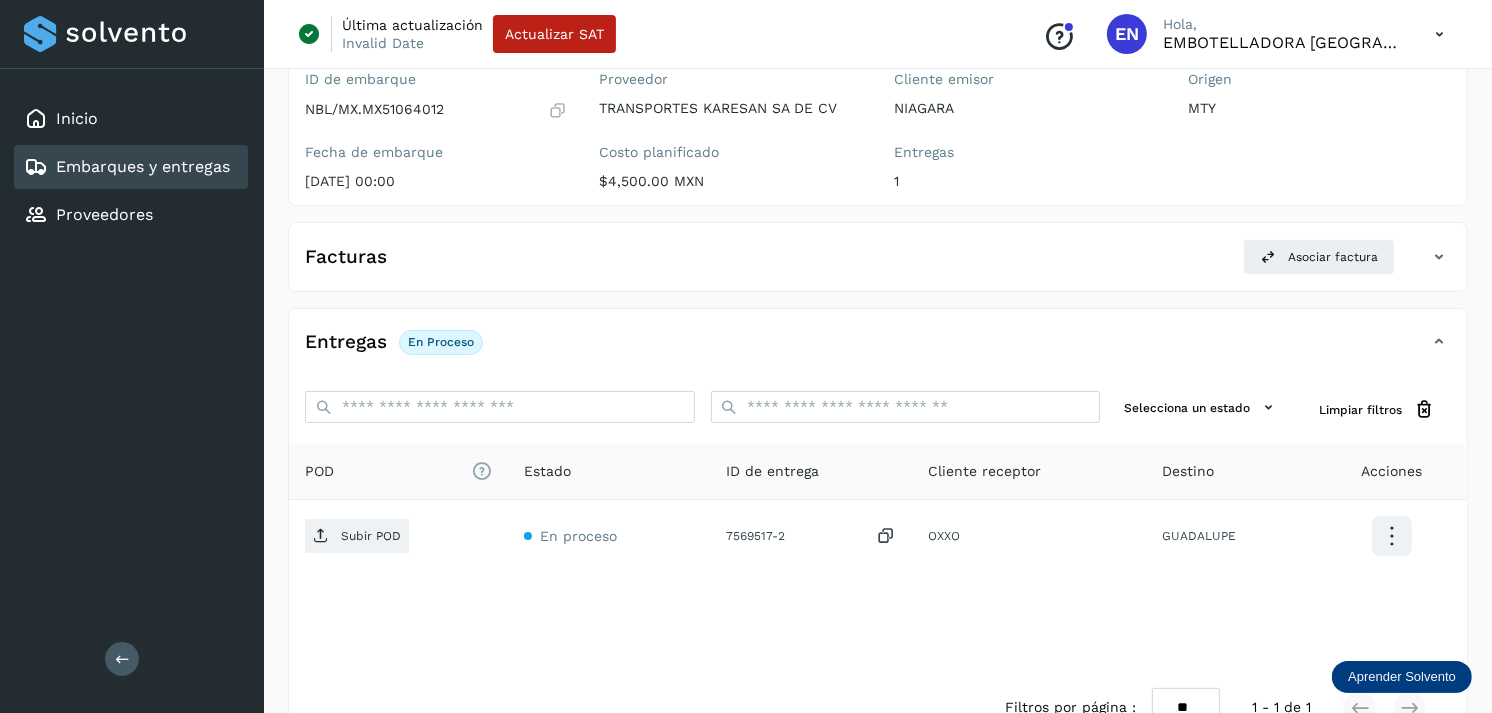 click on "Embarques y entregas" at bounding box center [143, 166] 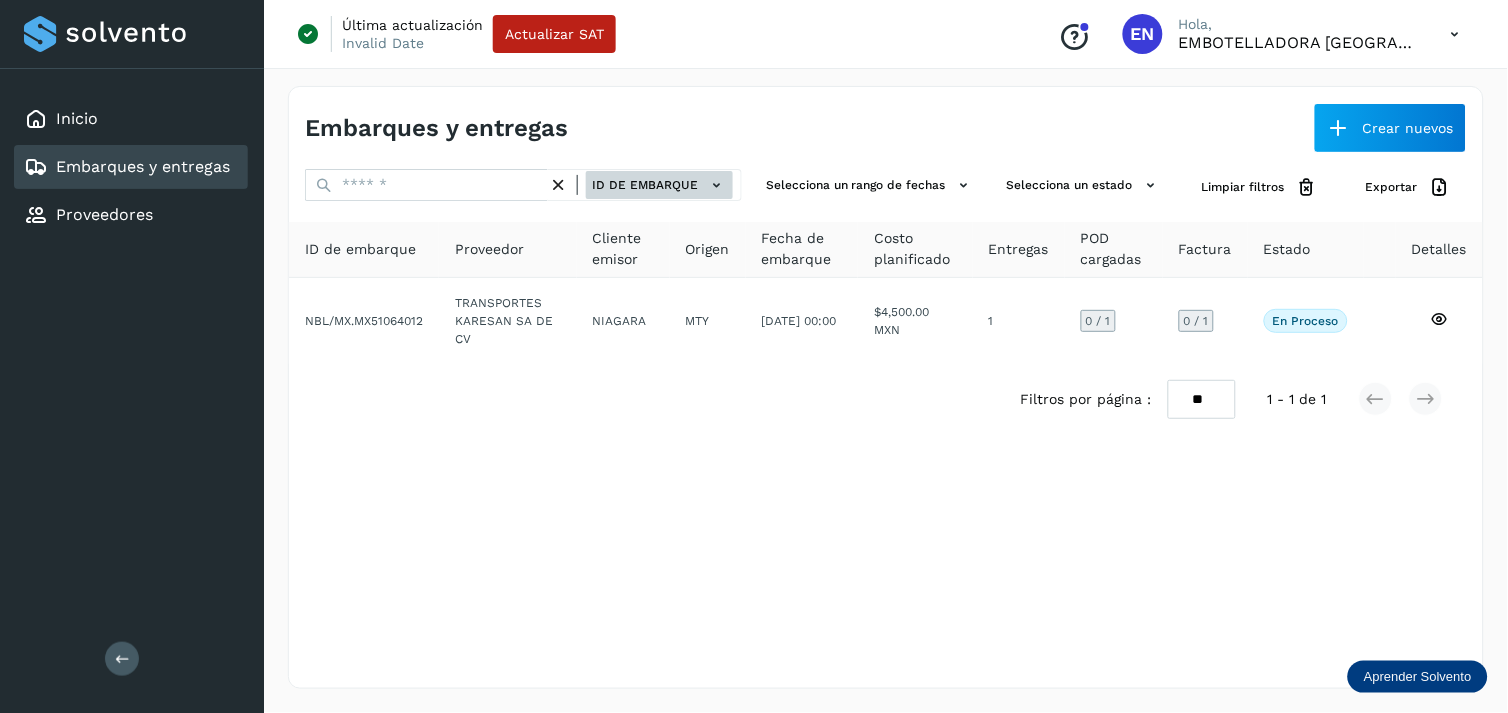 click on "ID de embarque" 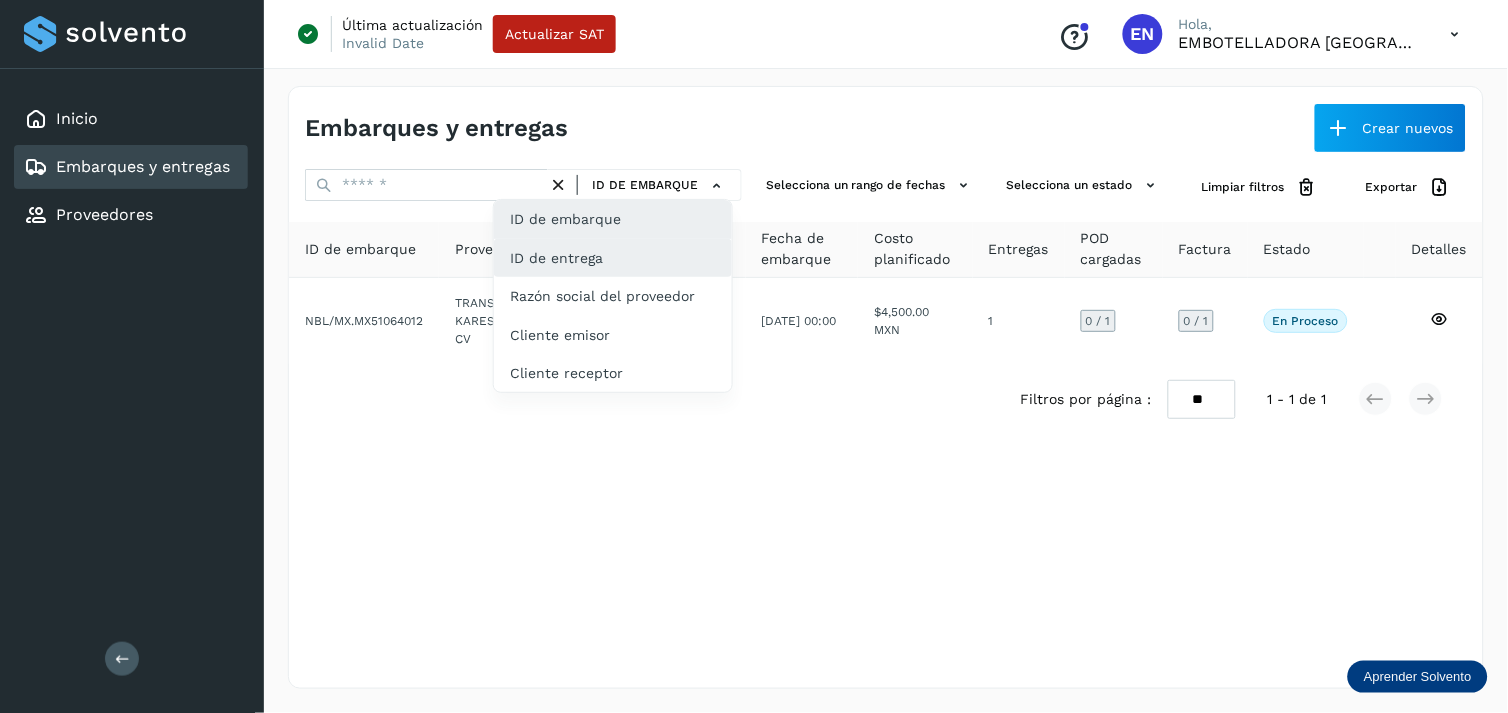 click on "ID de entrega" 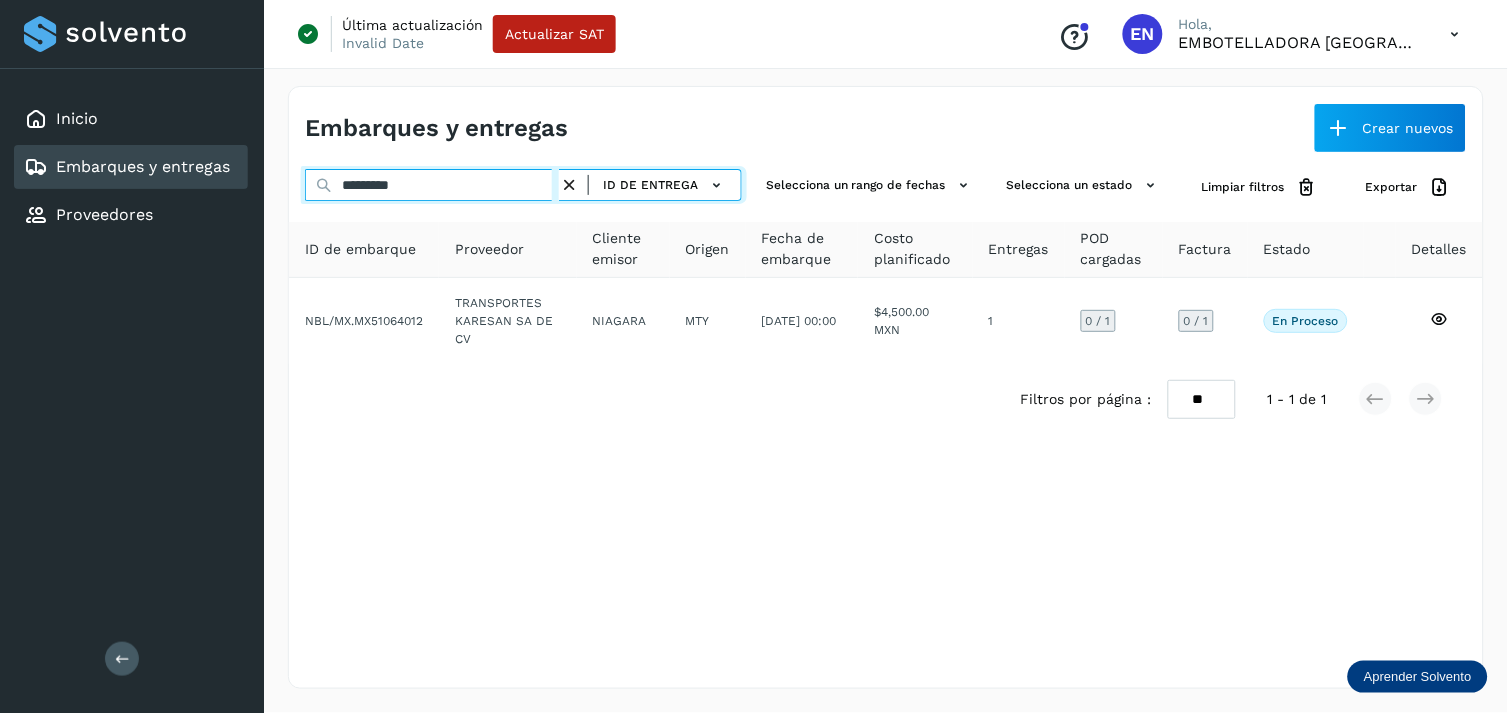 click on "*********" at bounding box center [432, 185] 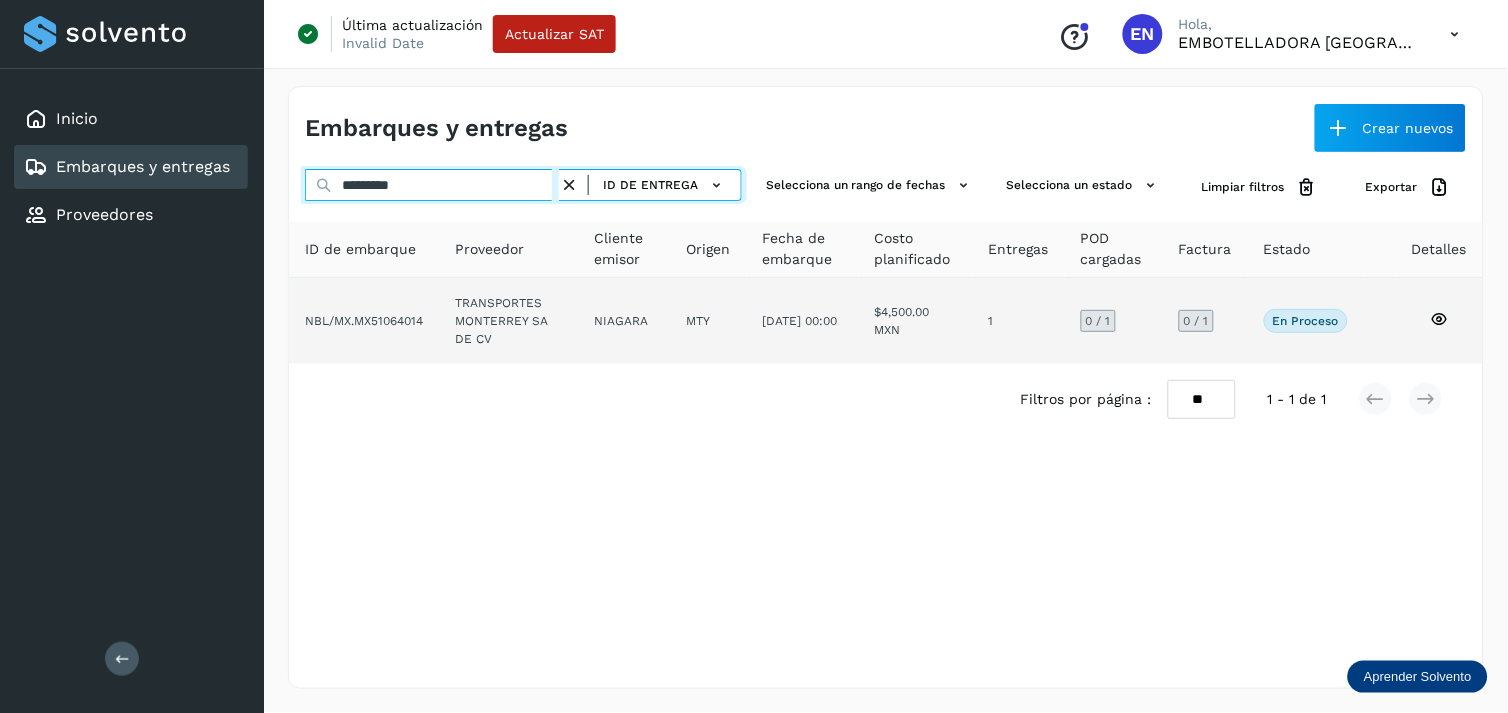 type on "*********" 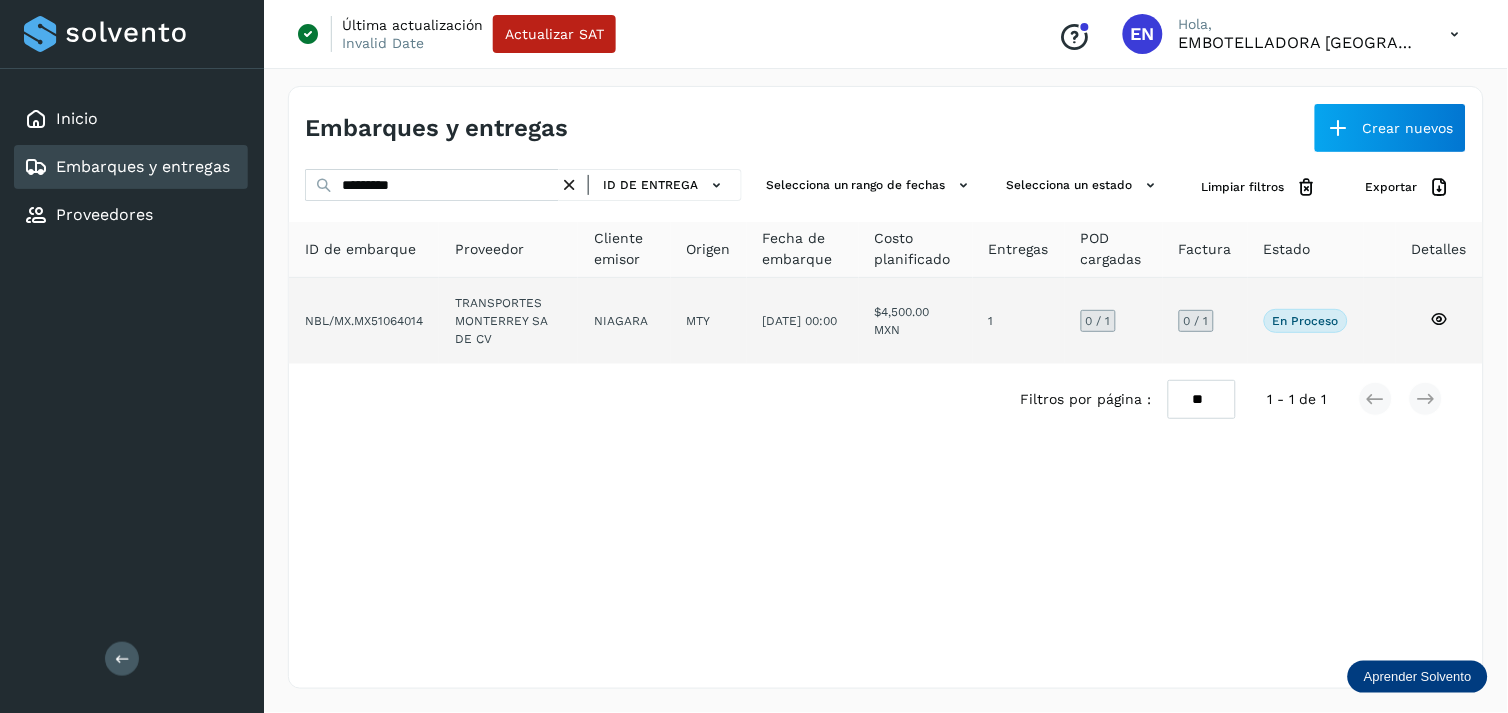click on "NIAGARA" 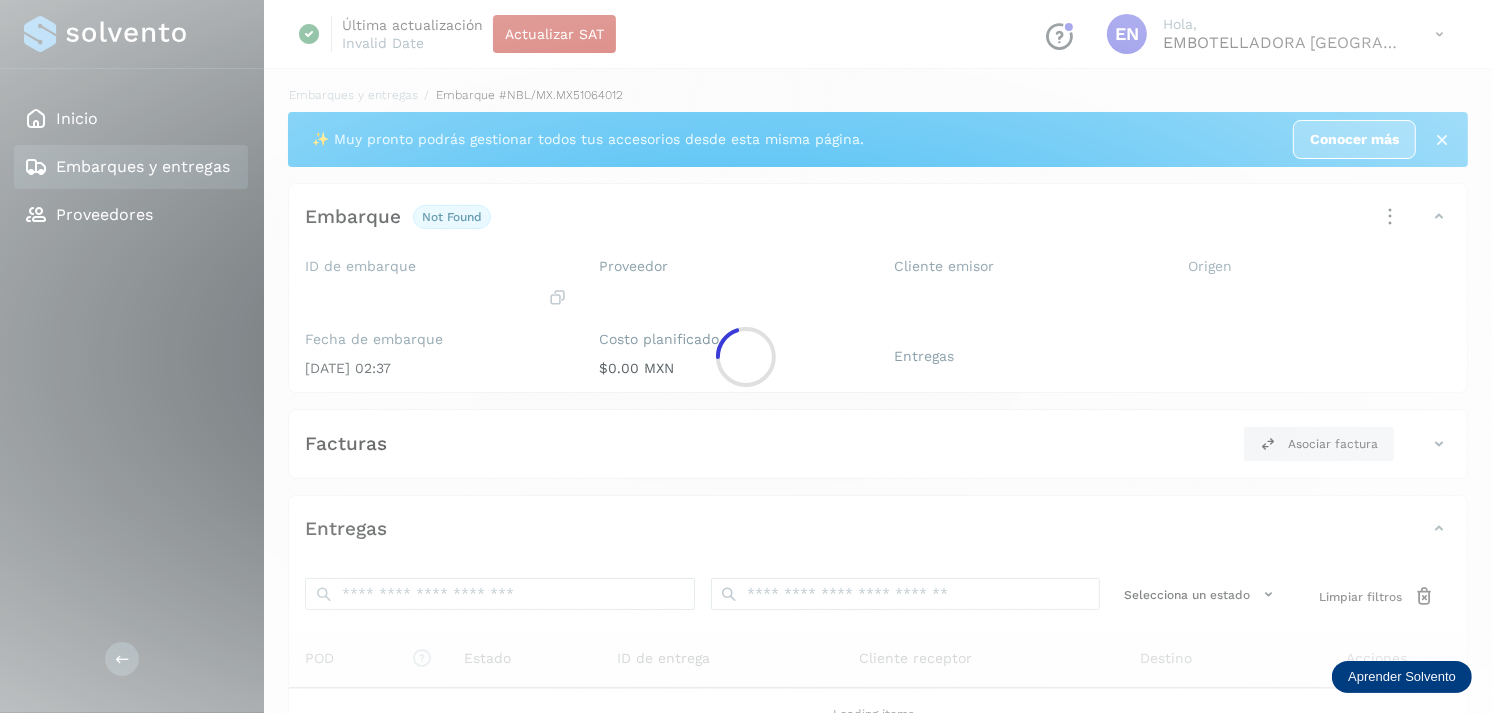 click 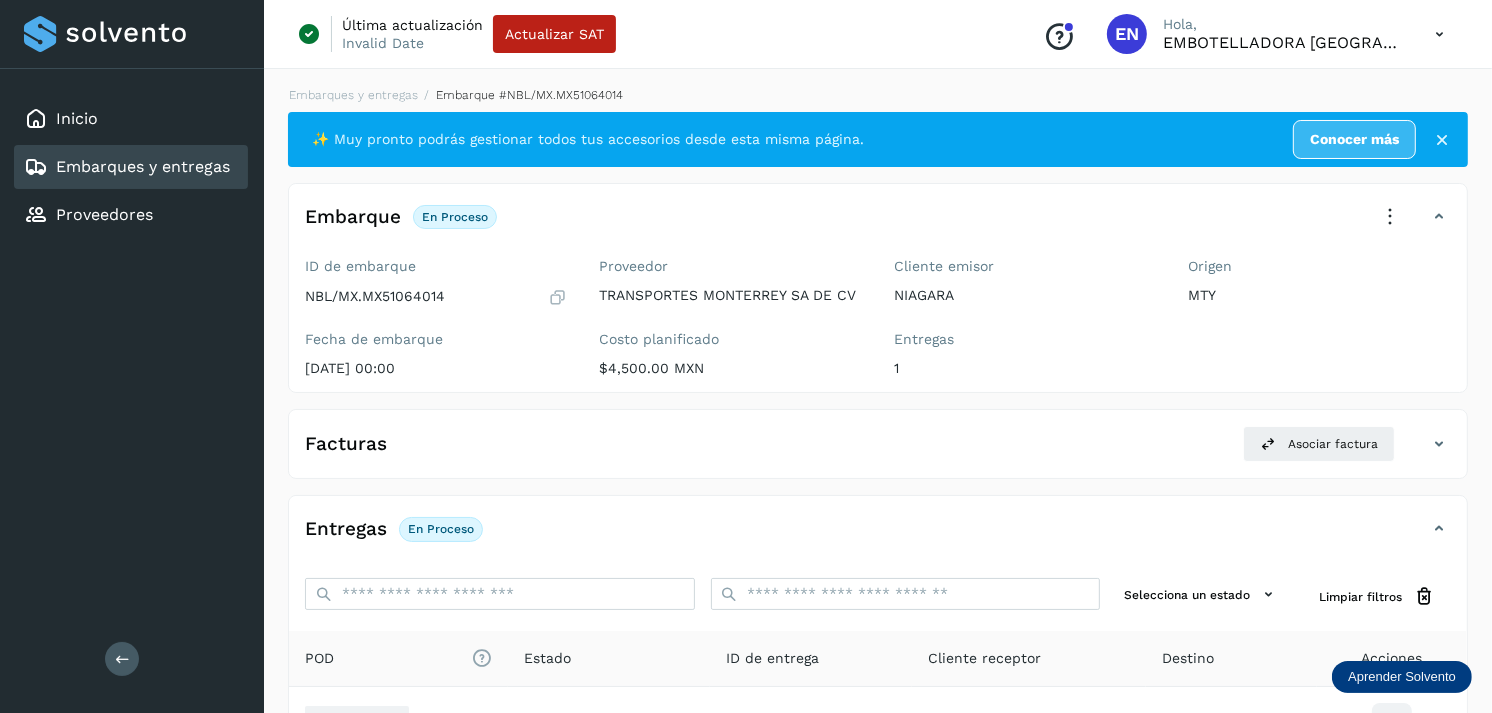 scroll, scrollTop: 243, scrollLeft: 0, axis: vertical 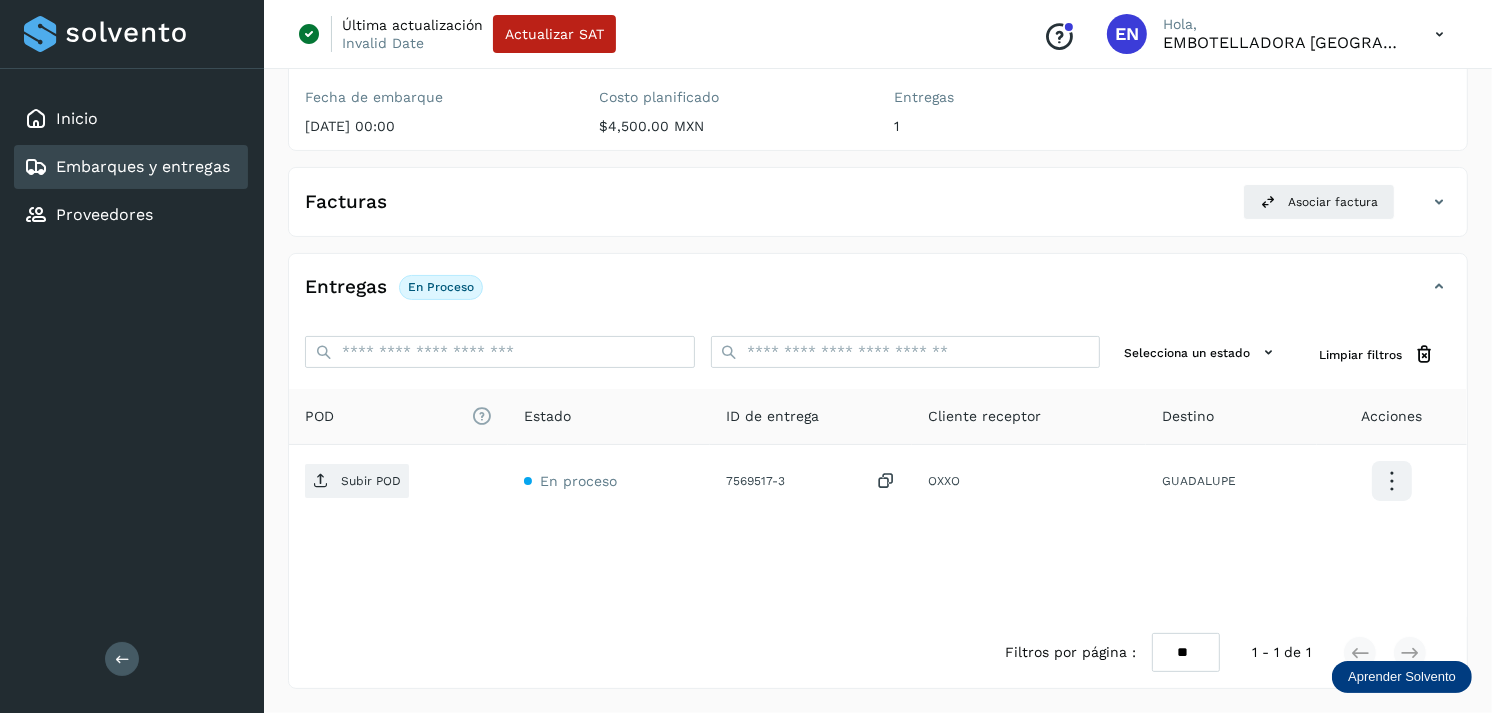 click on "Inicio Embarques y entregas Proveedores" at bounding box center (132, 167) 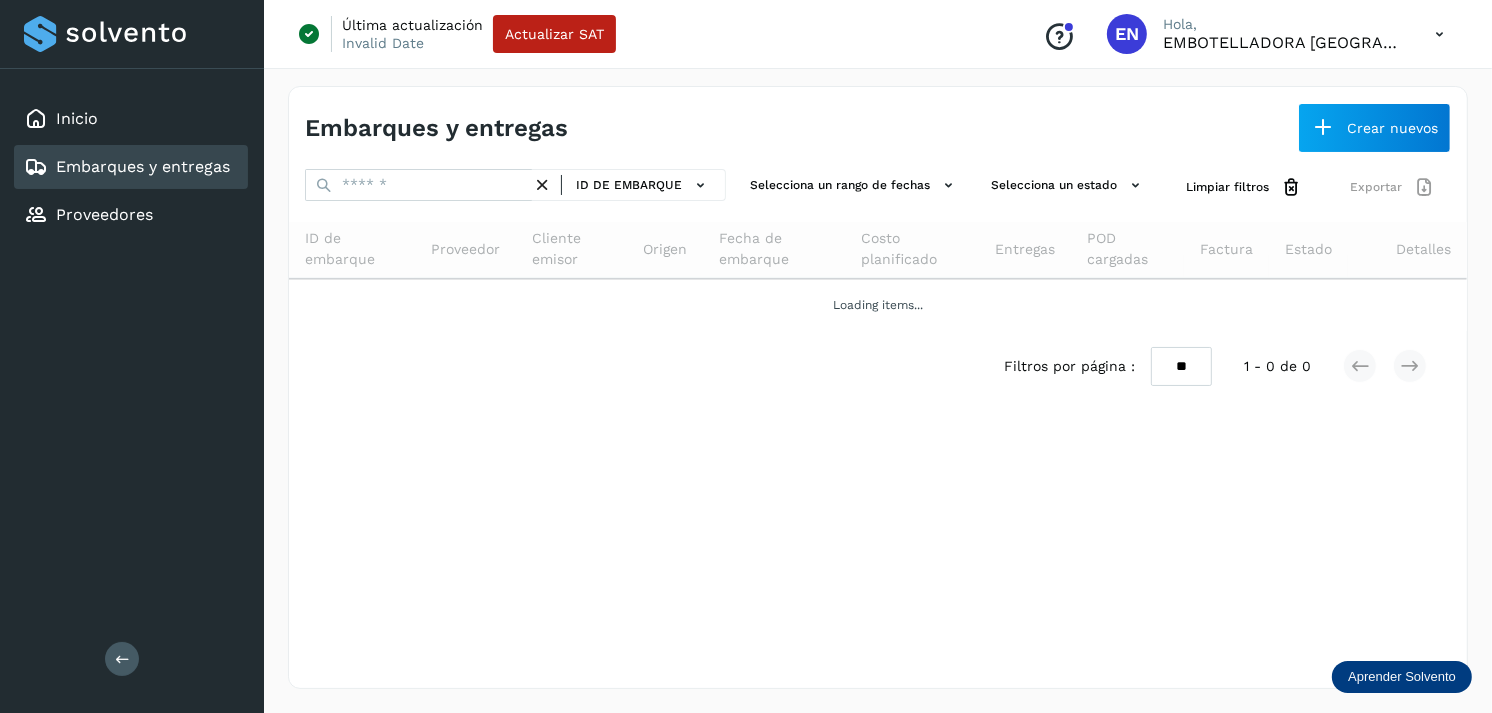 scroll, scrollTop: 0, scrollLeft: 0, axis: both 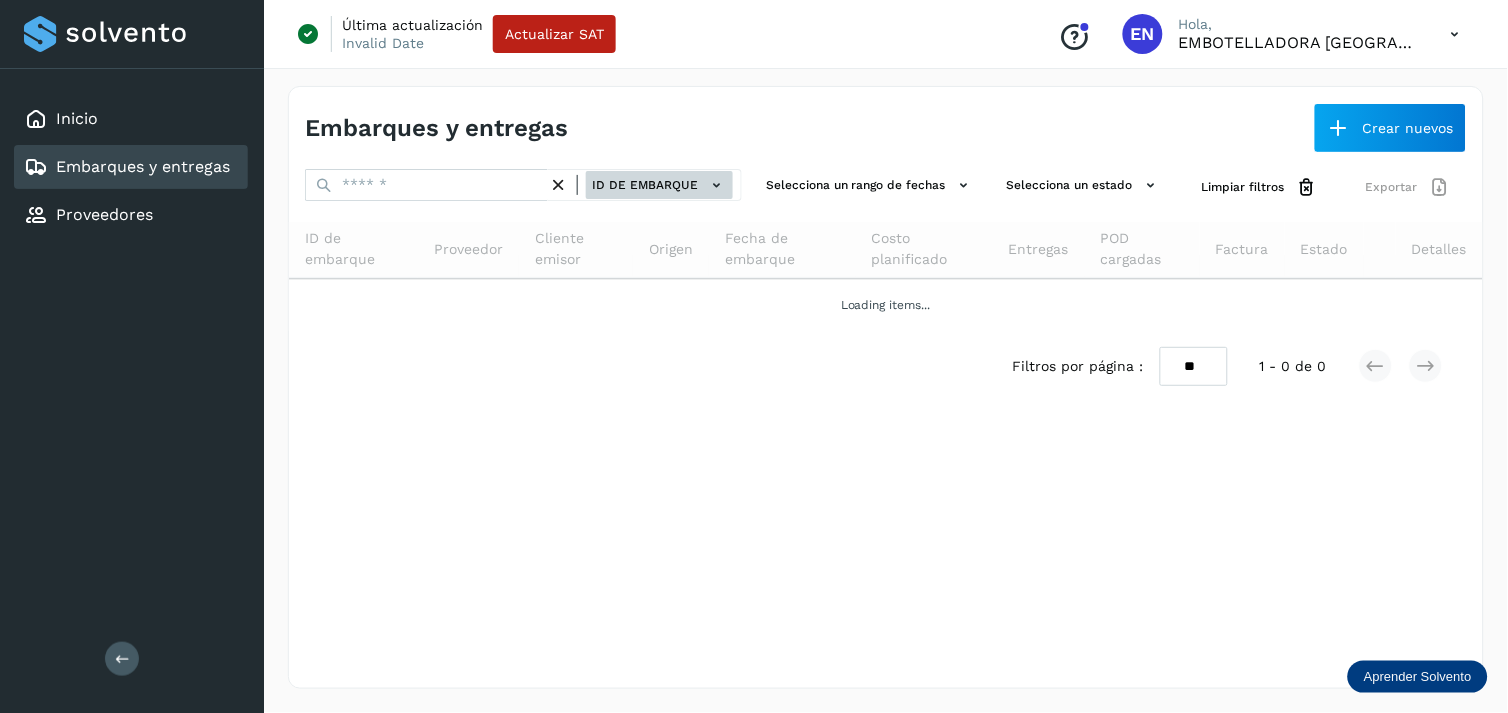 click on "ID de embarque" 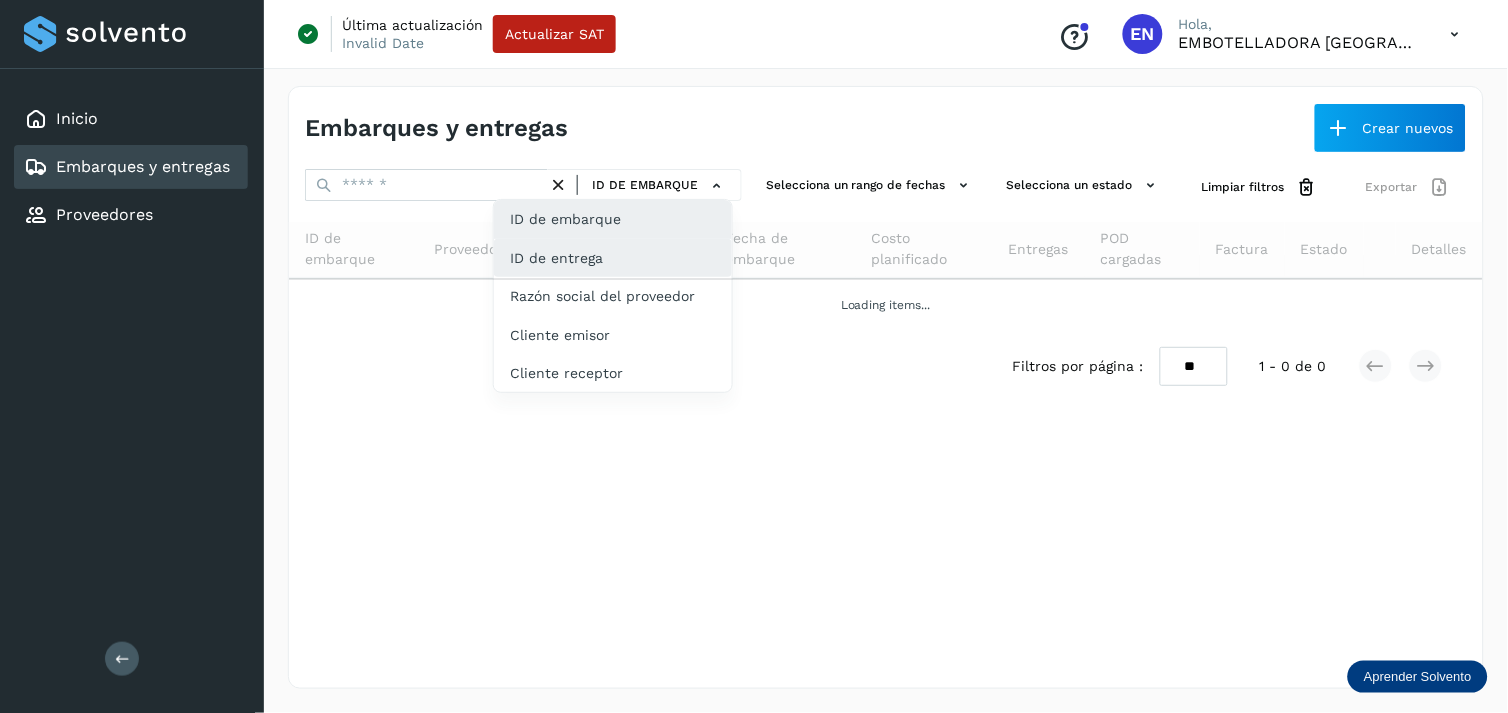 click on "ID de entrega" 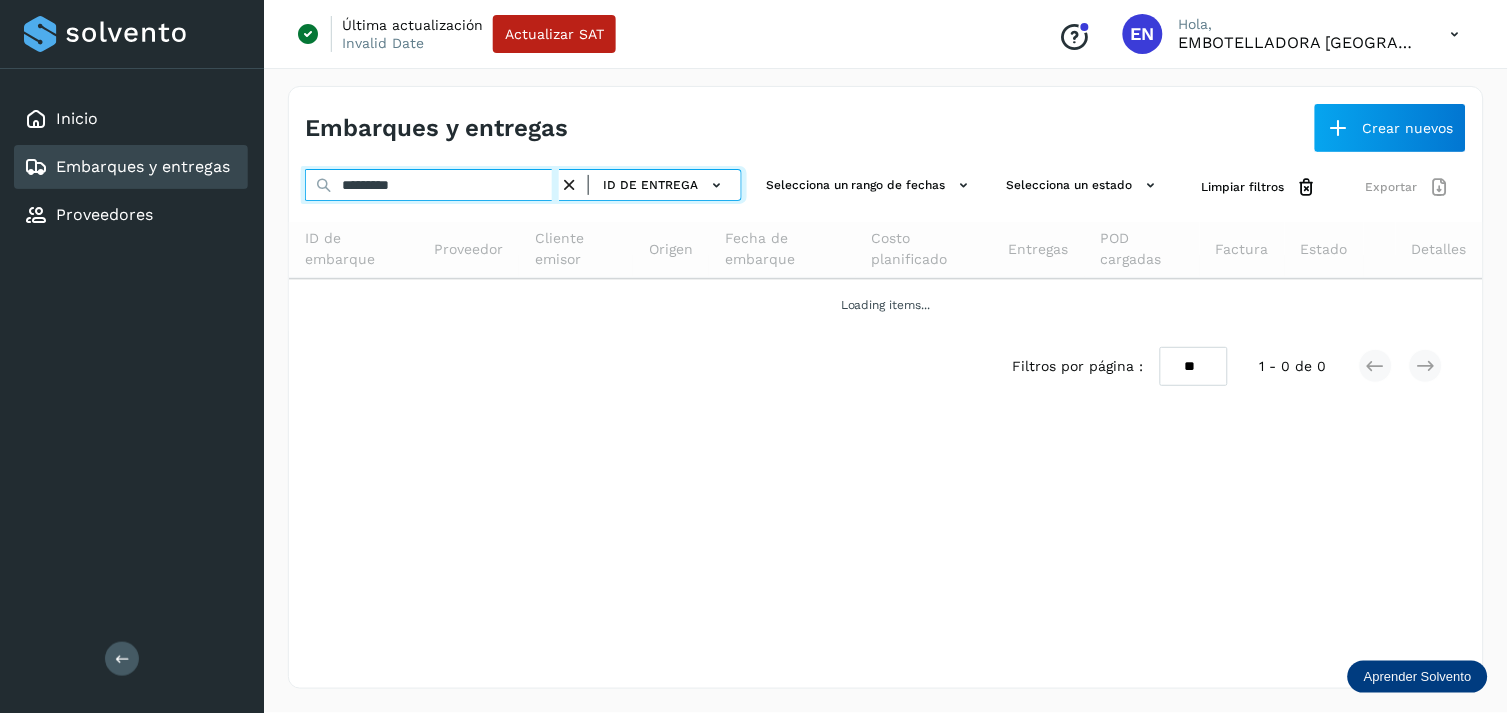 click on "*********" at bounding box center (432, 185) 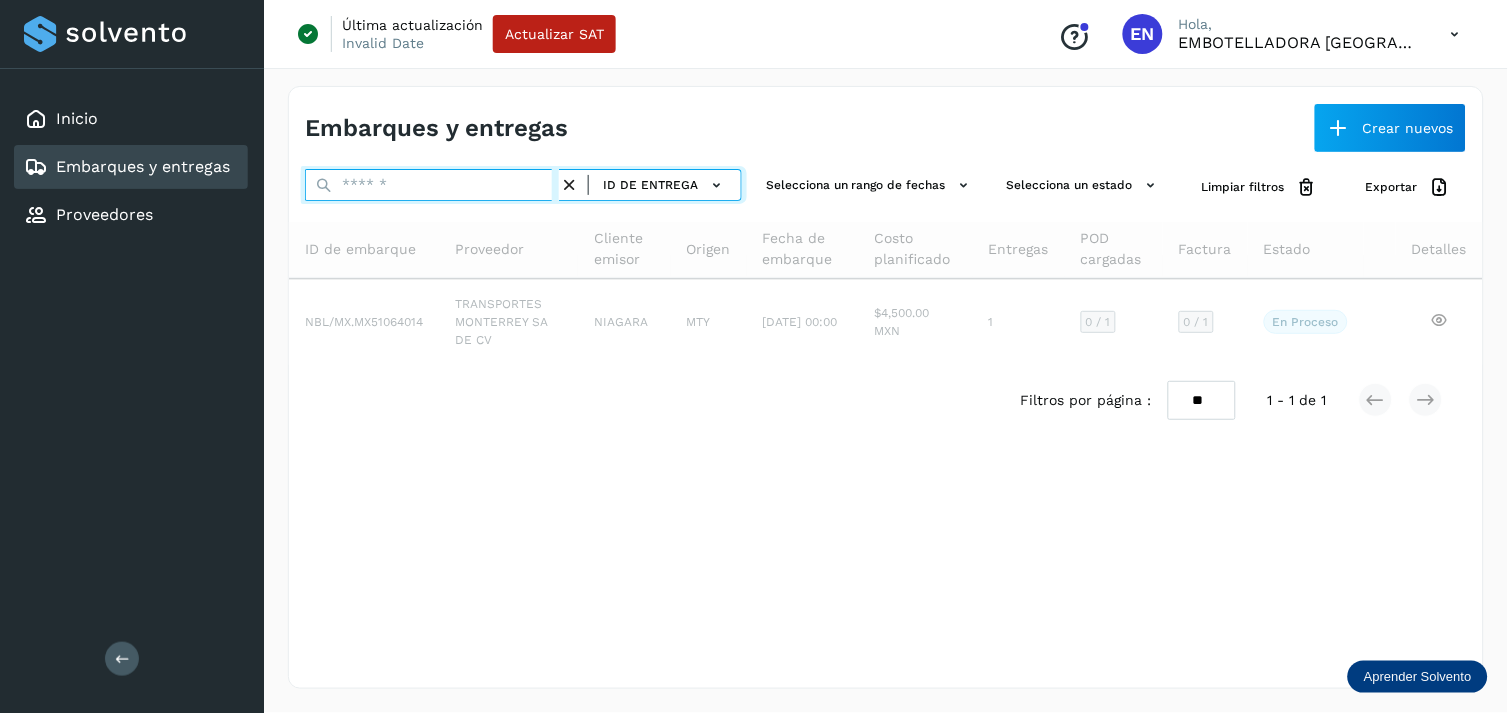 paste on "*******" 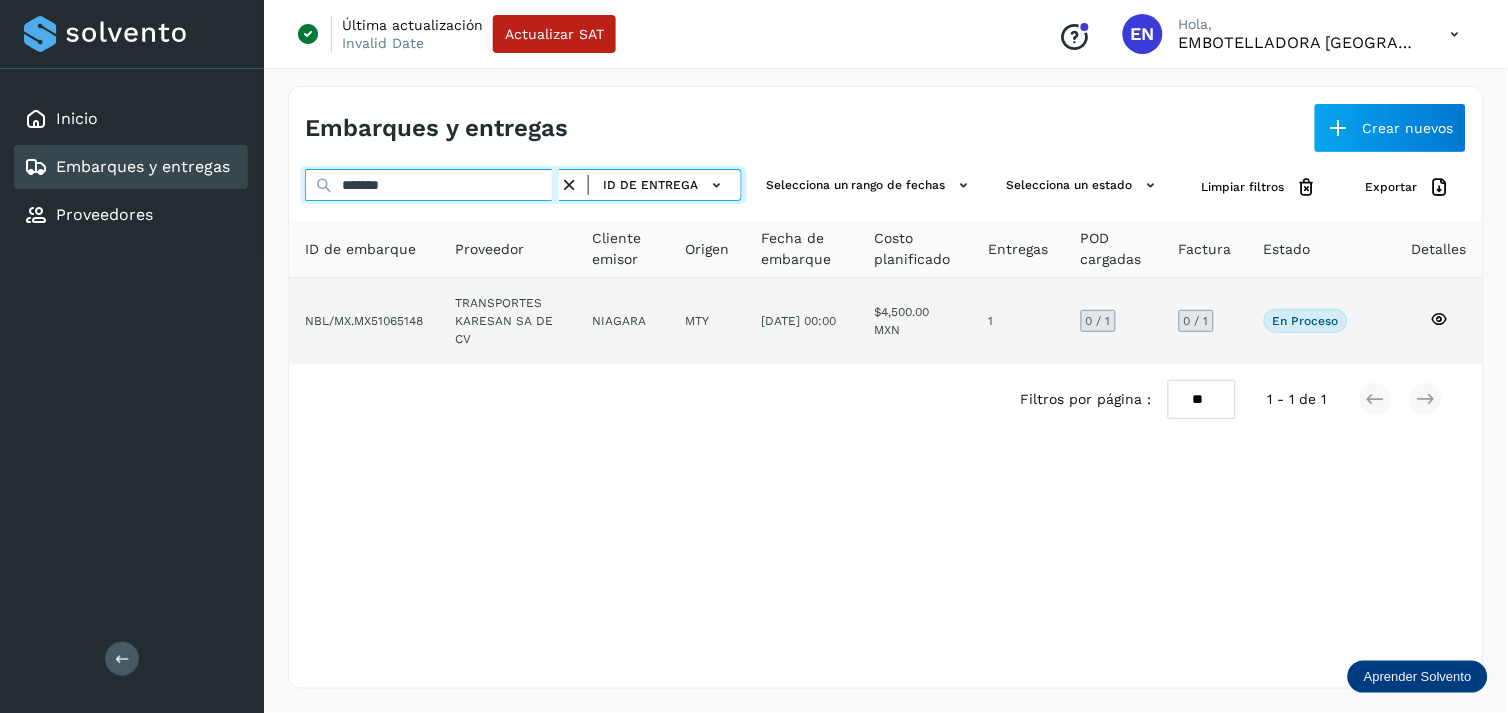 type on "*******" 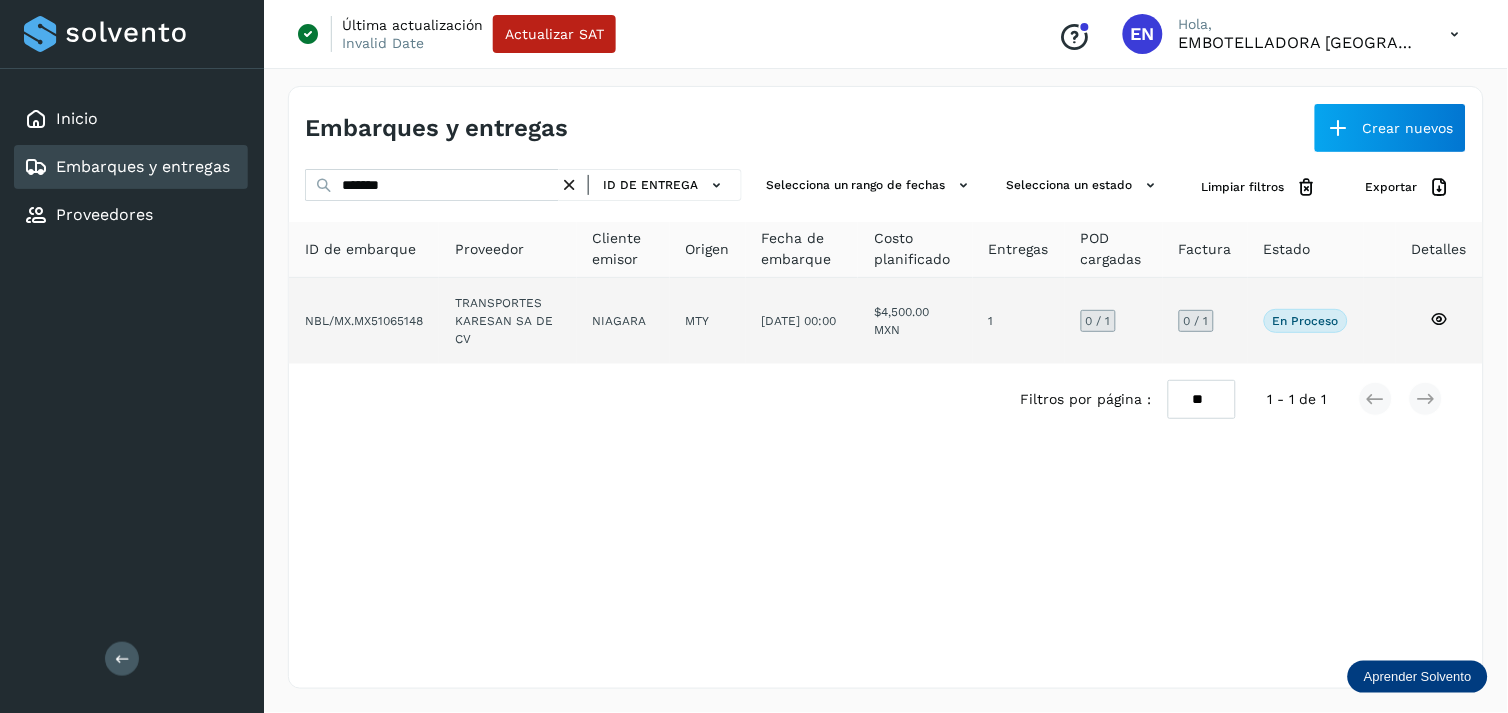 click on "NIAGARA" 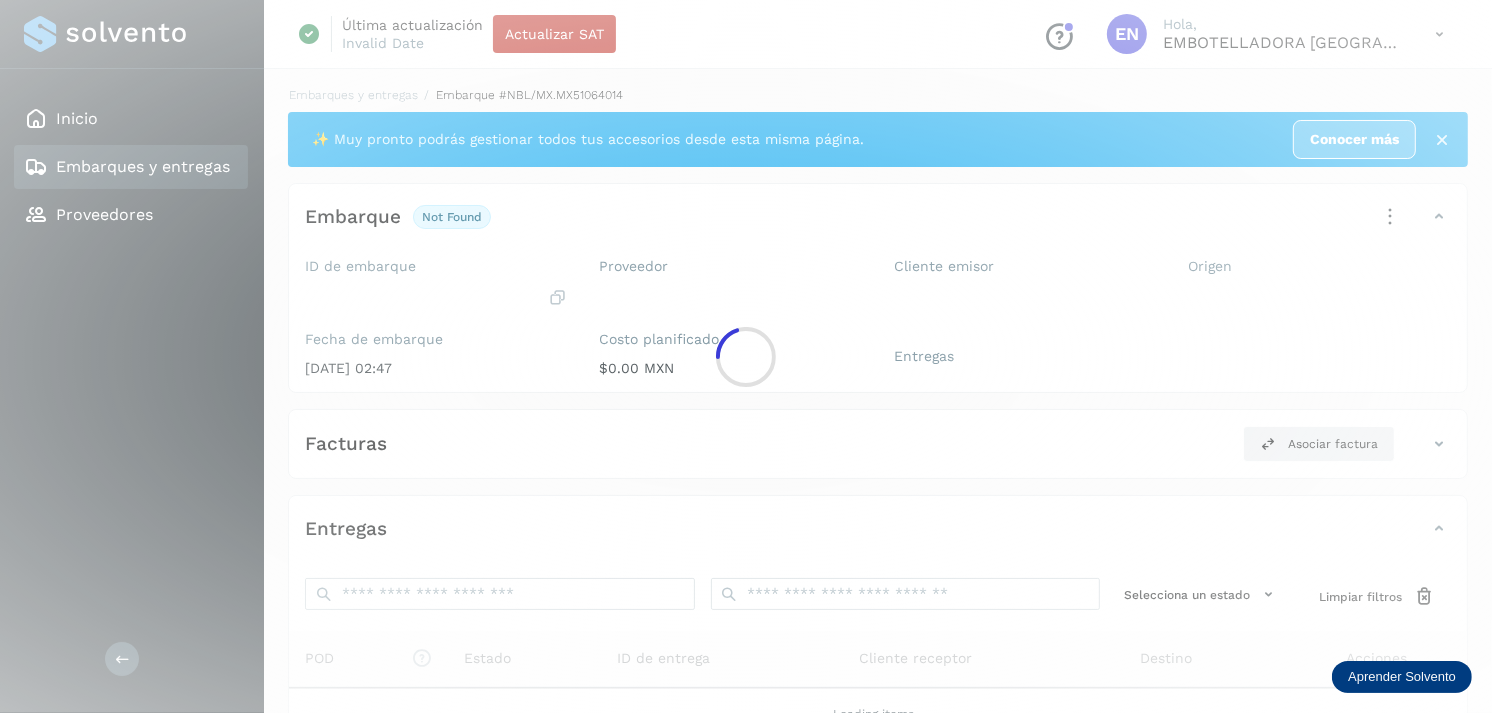 click 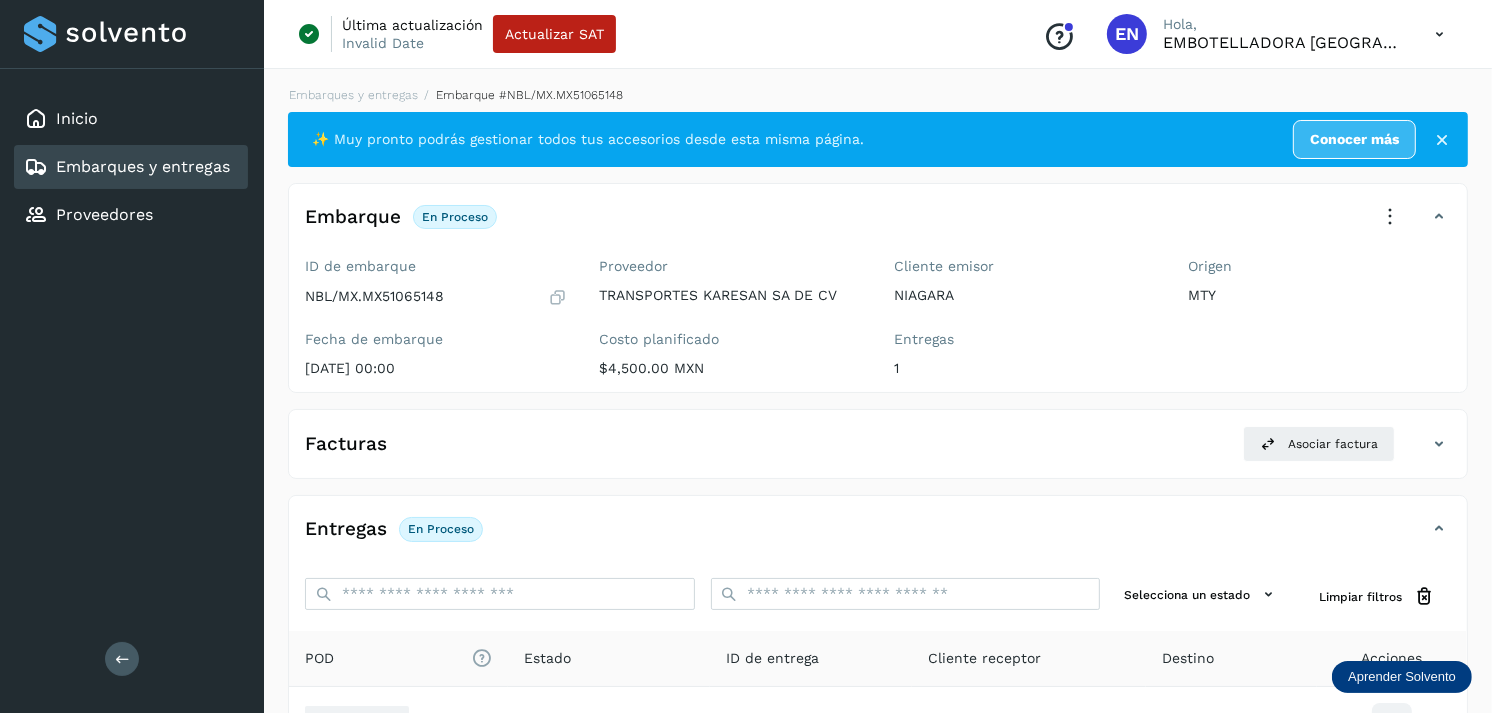 scroll, scrollTop: 243, scrollLeft: 0, axis: vertical 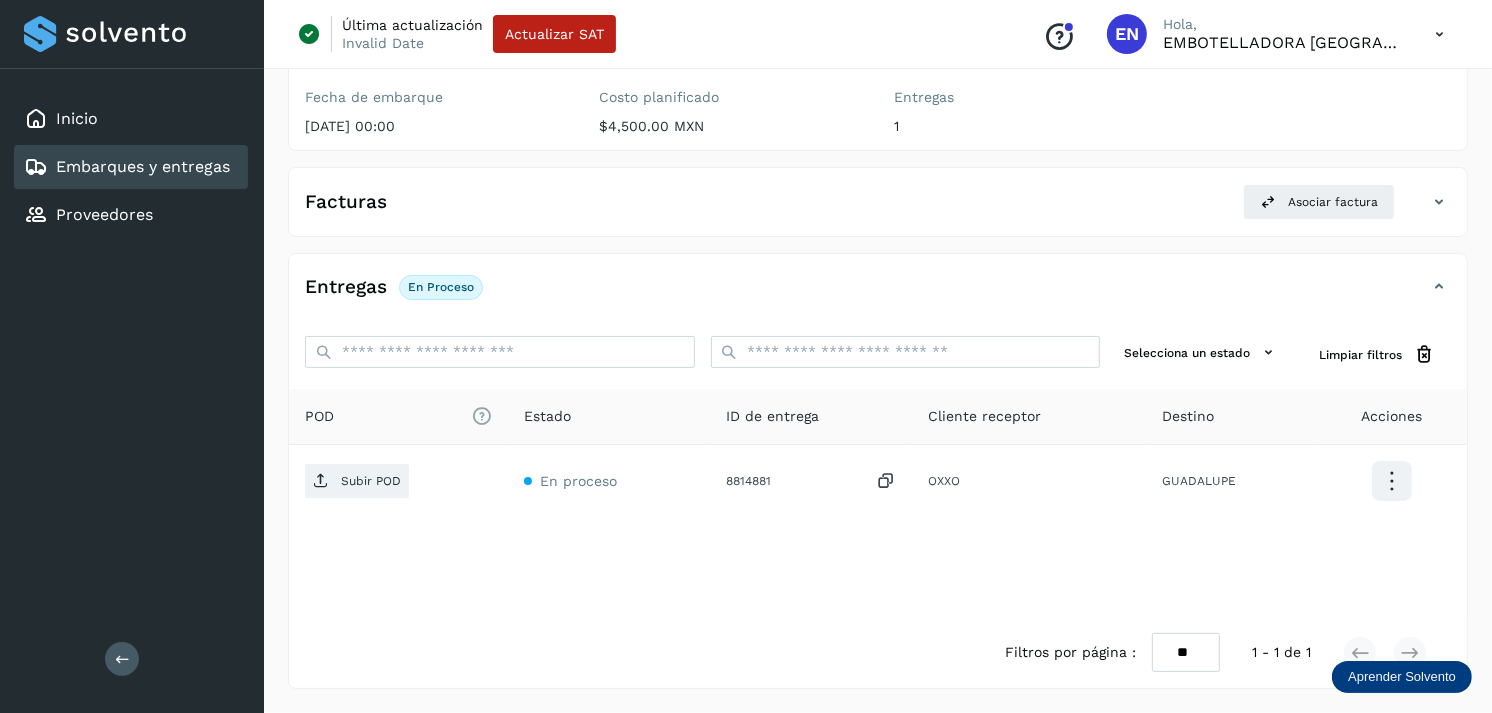 click on "Embarques y entregas" at bounding box center [143, 166] 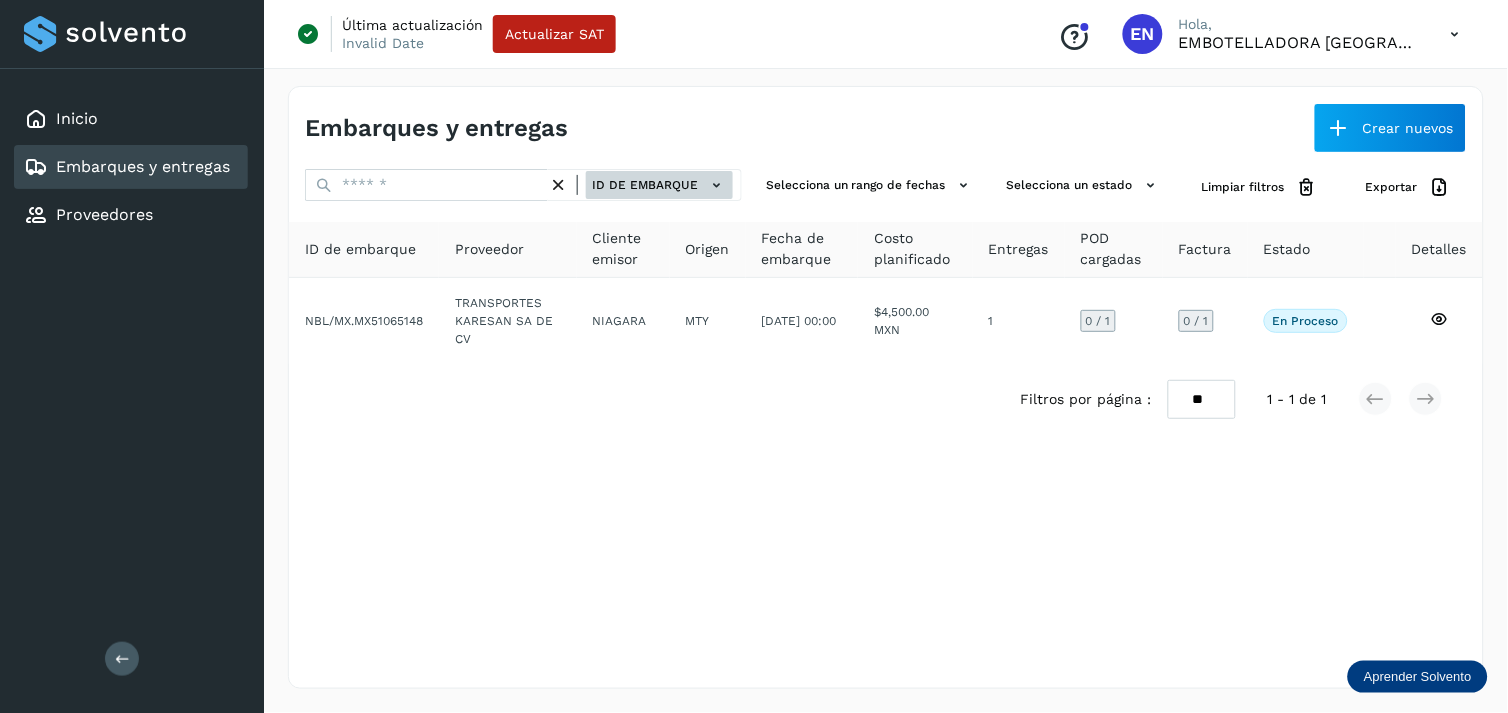 click on "ID de embarque" 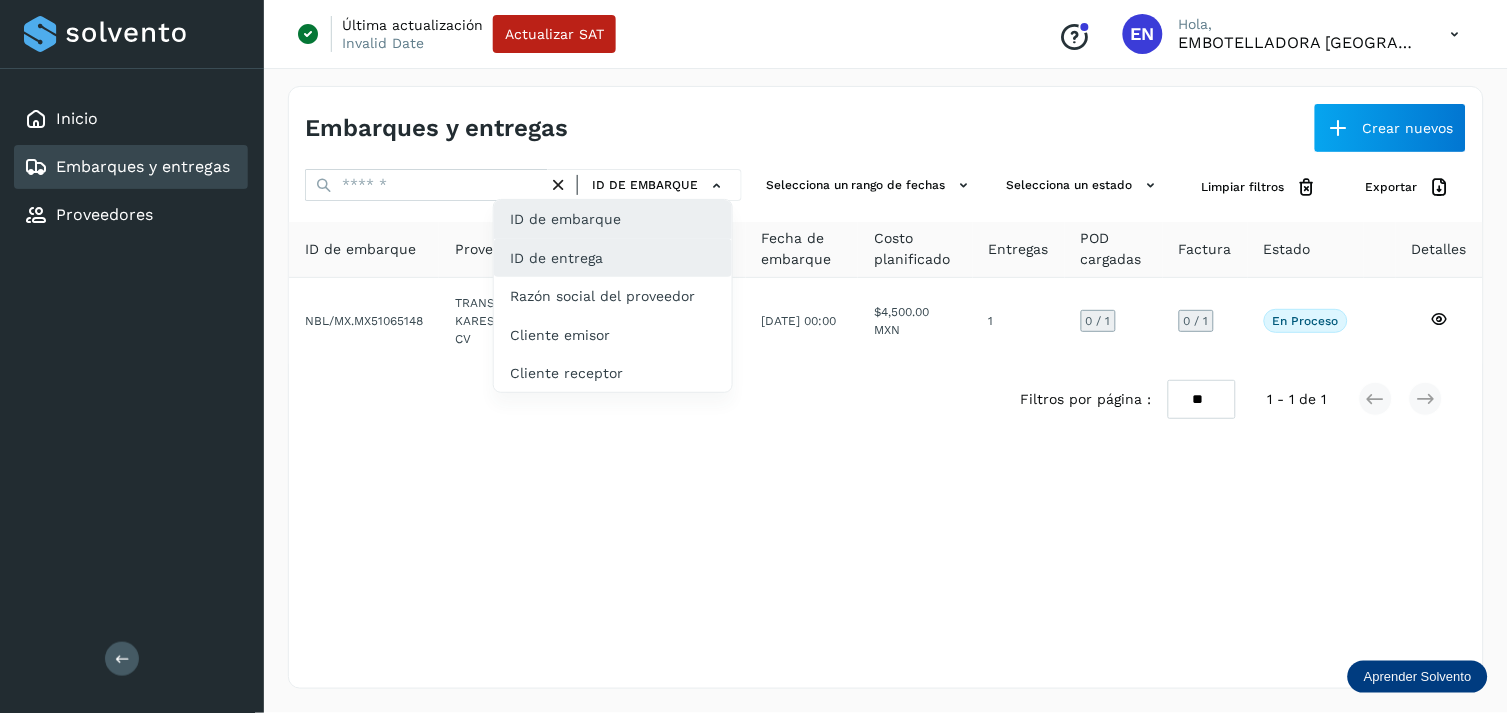 click on "ID de entrega" 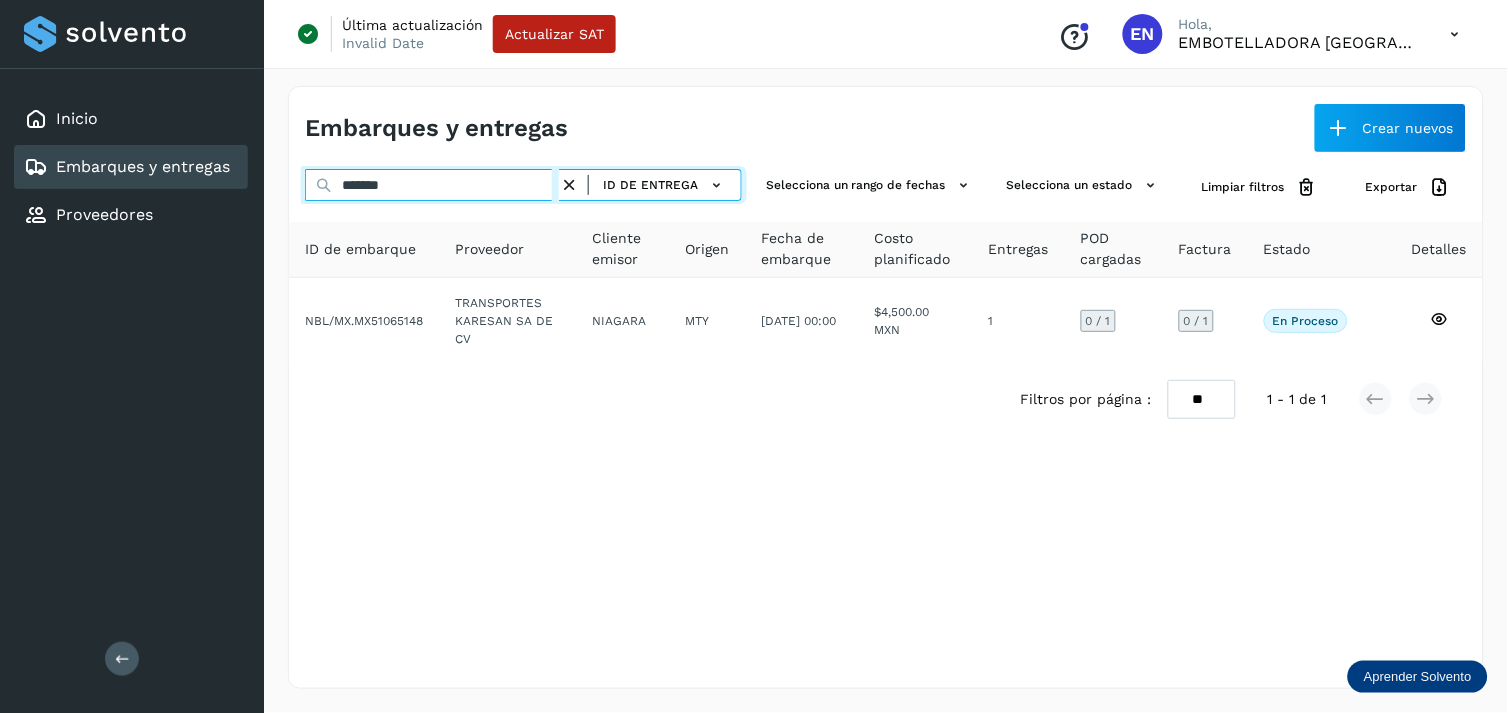 click on "*******" at bounding box center (432, 185) 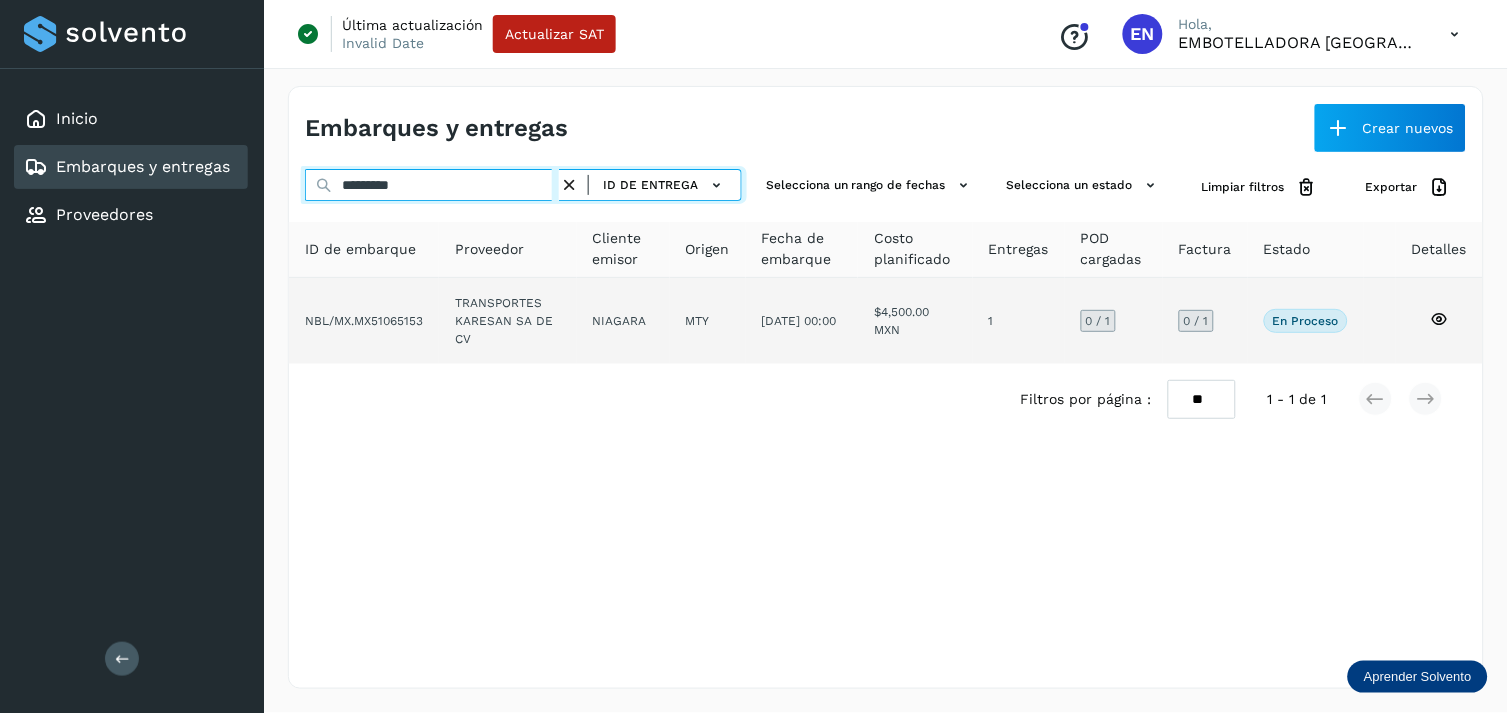 type on "*********" 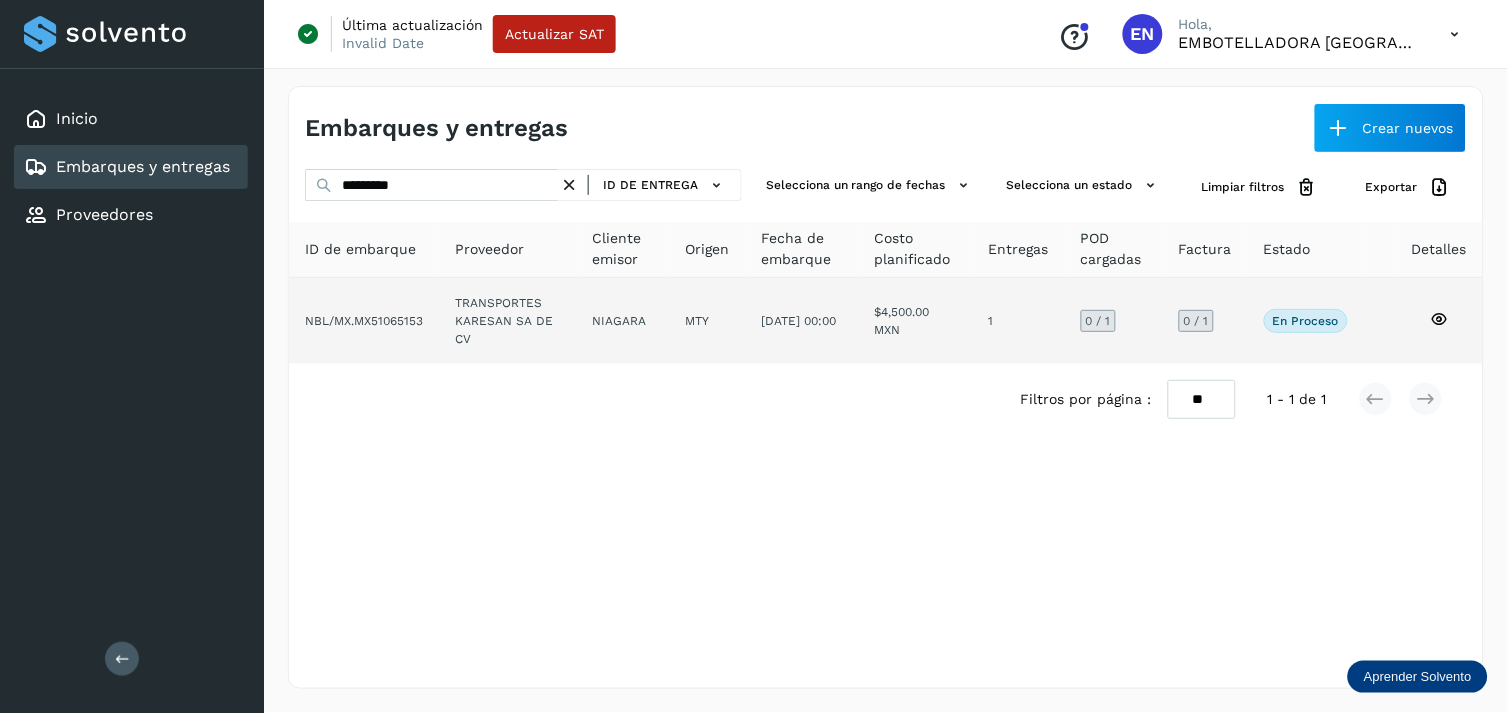 click on "NIAGARA" 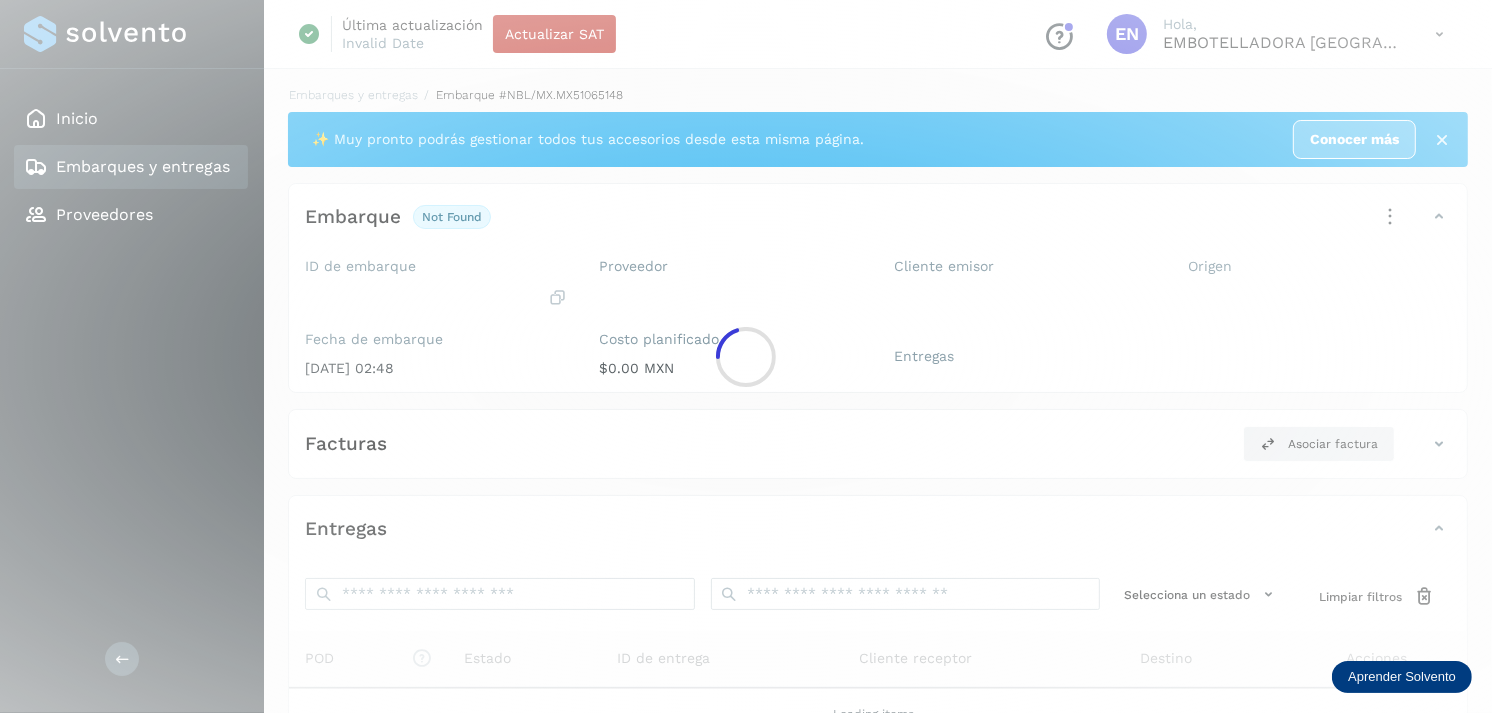 click 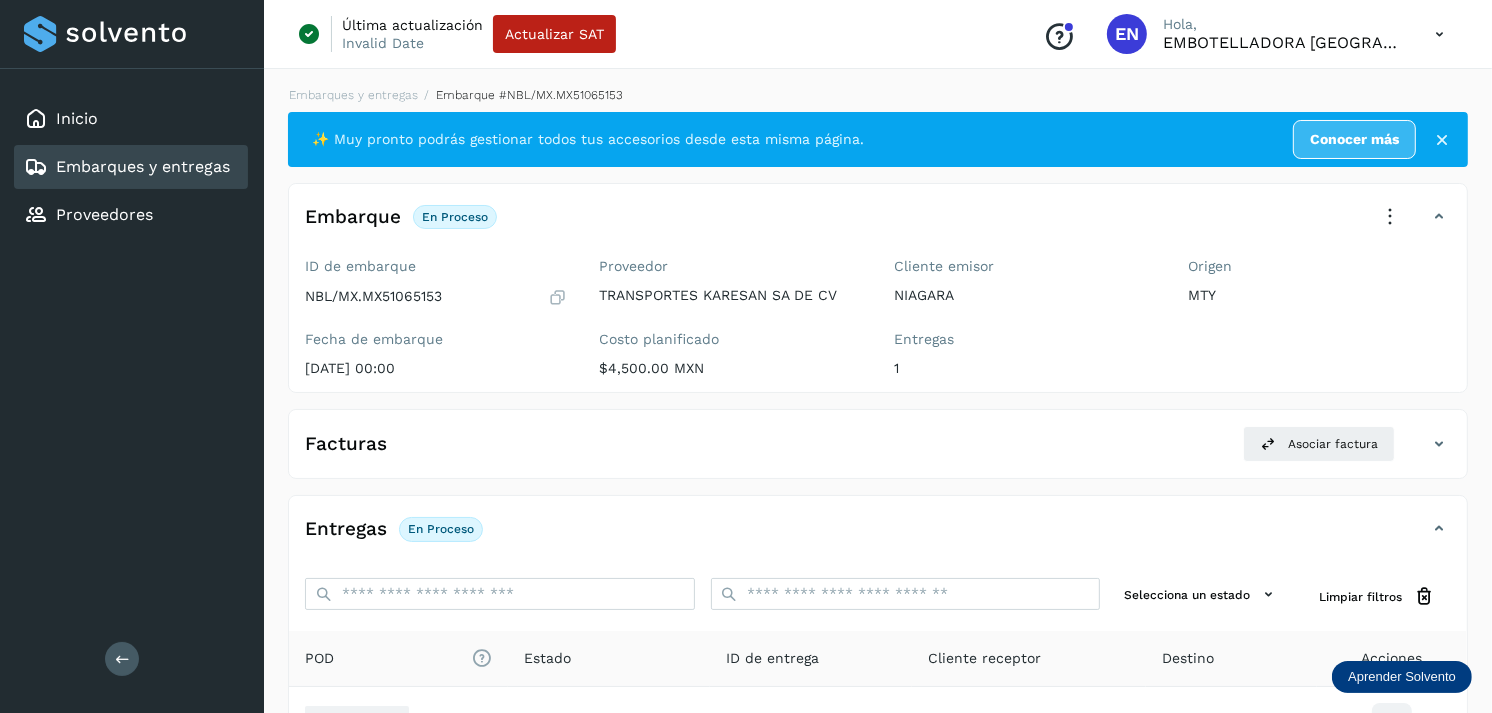 scroll, scrollTop: 243, scrollLeft: 0, axis: vertical 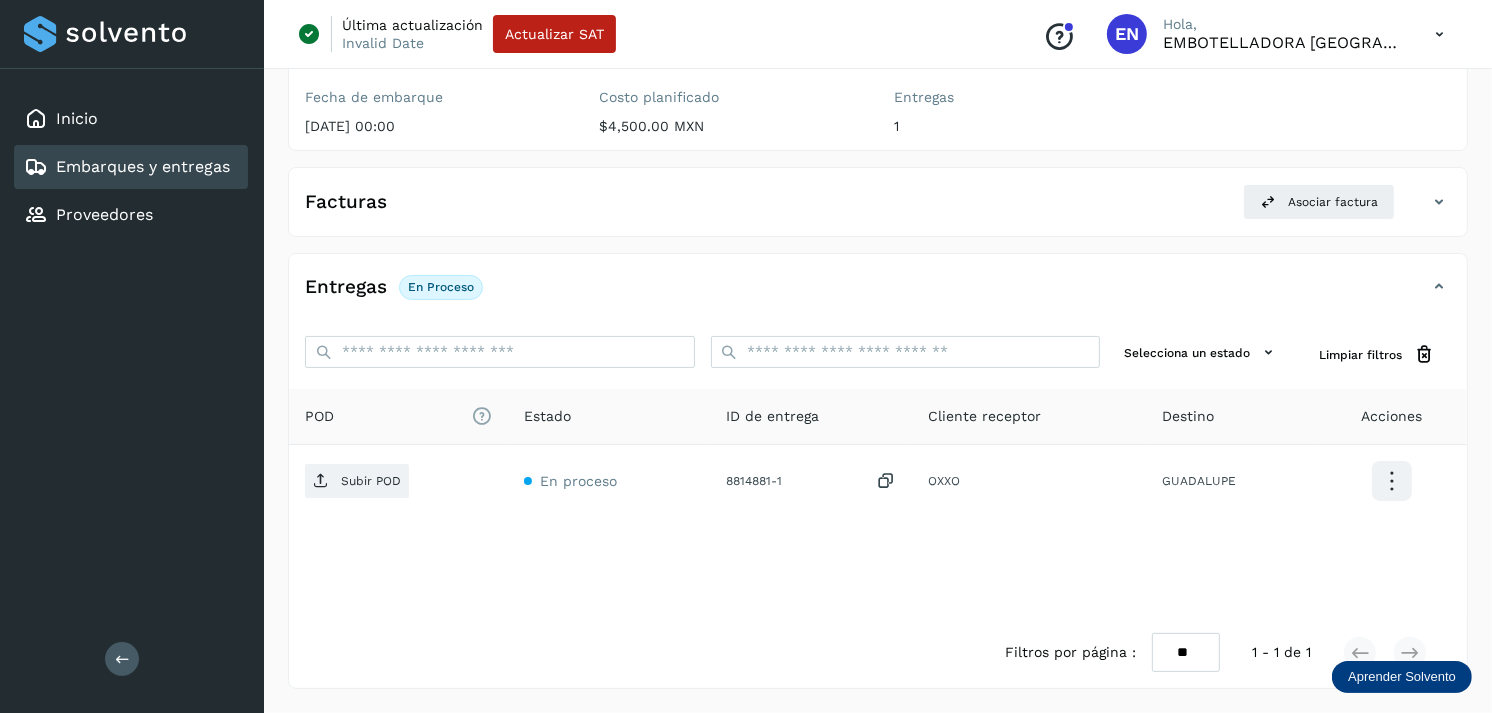 click on "Embarques y entregas" 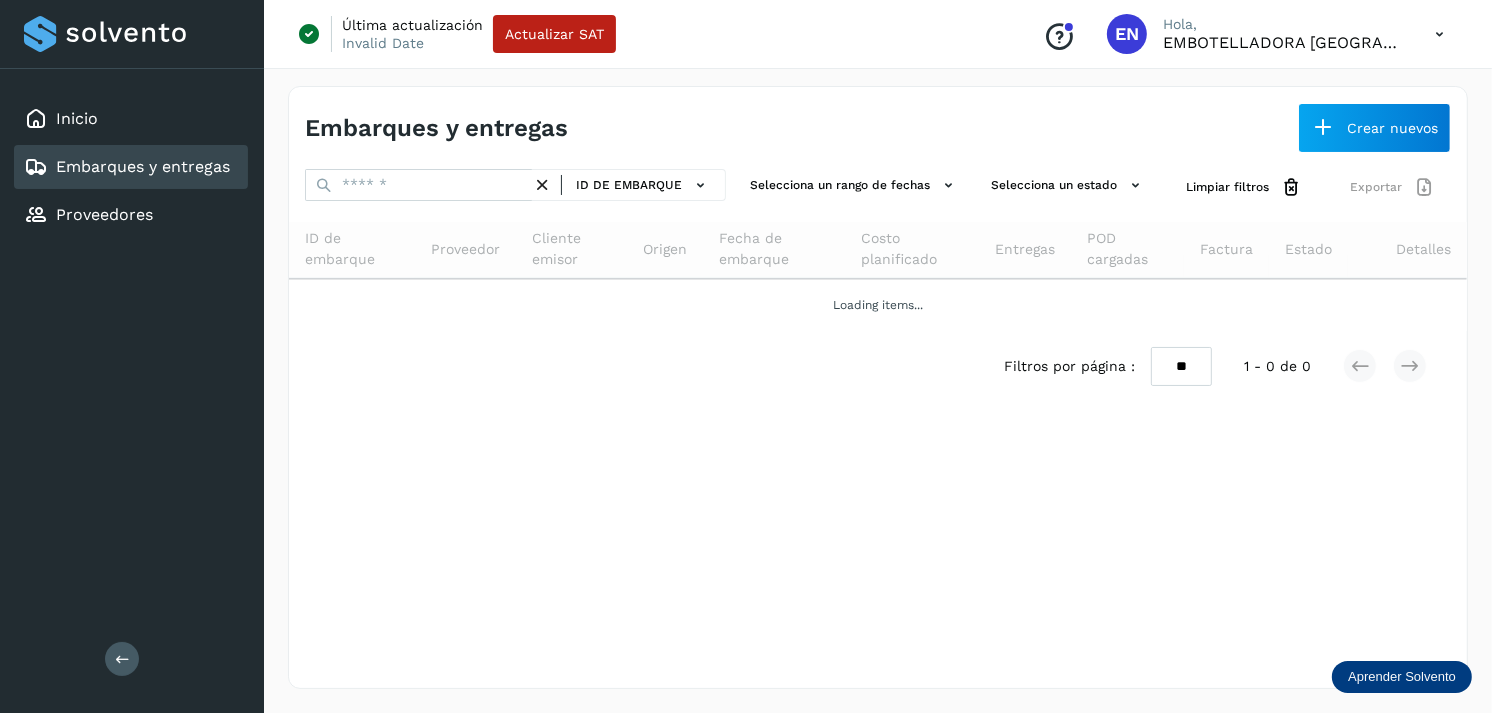scroll, scrollTop: 0, scrollLeft: 0, axis: both 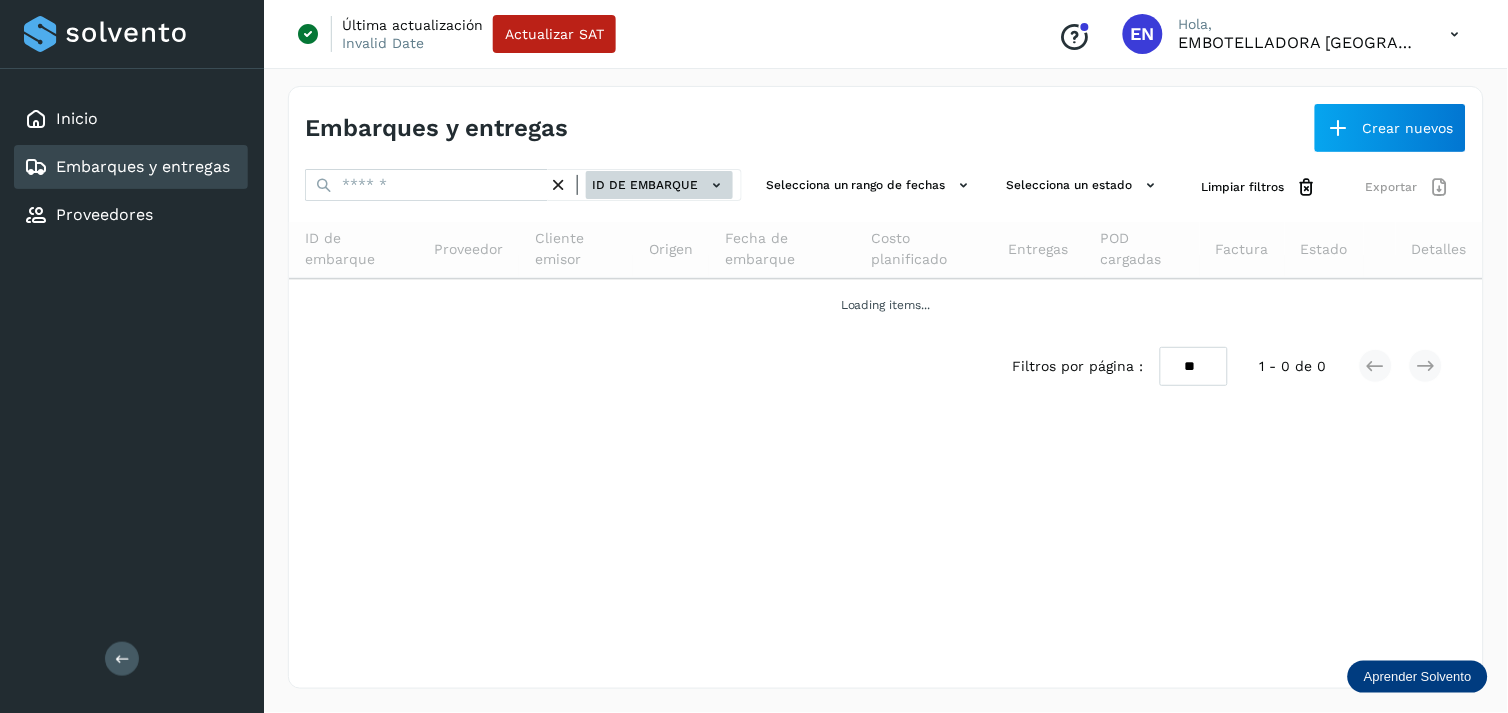 click on "ID de embarque" at bounding box center (659, 185) 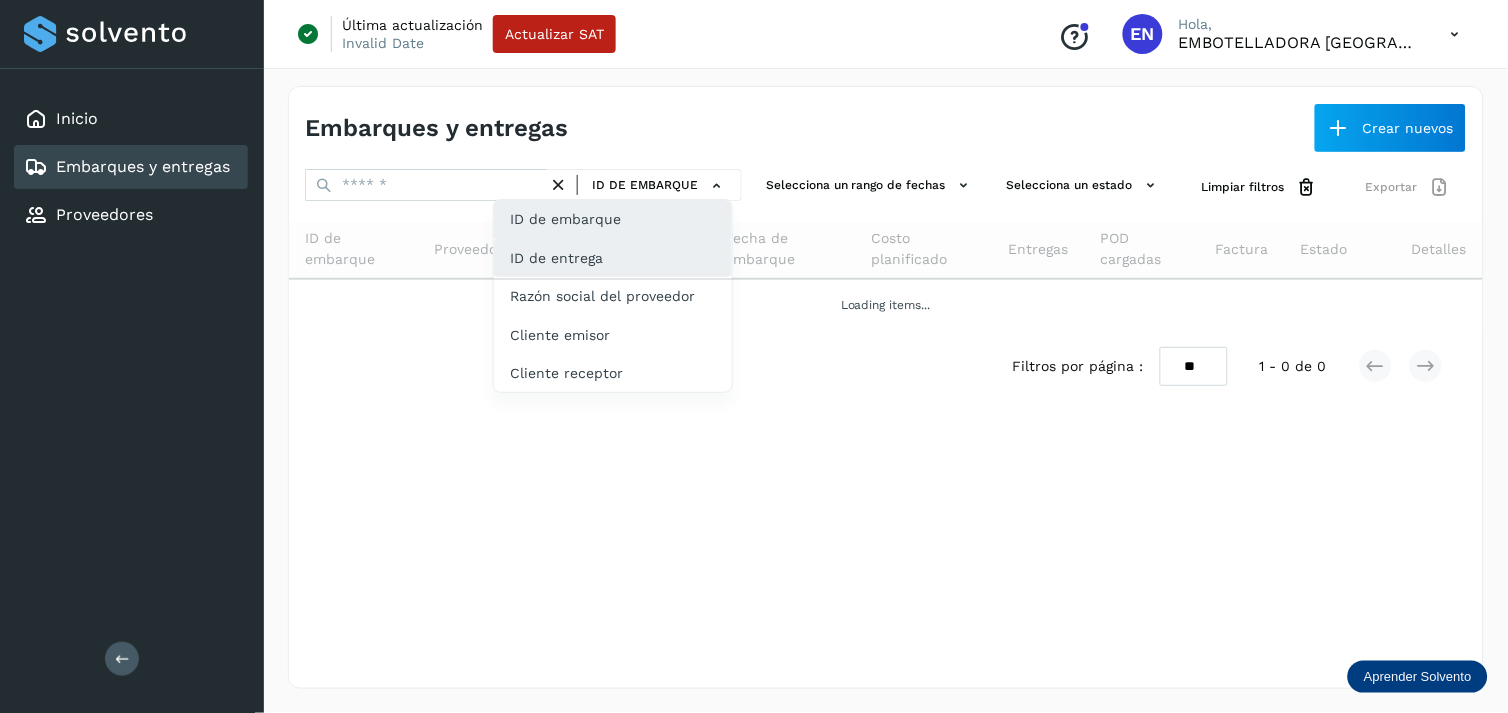 click on "ID de entrega" 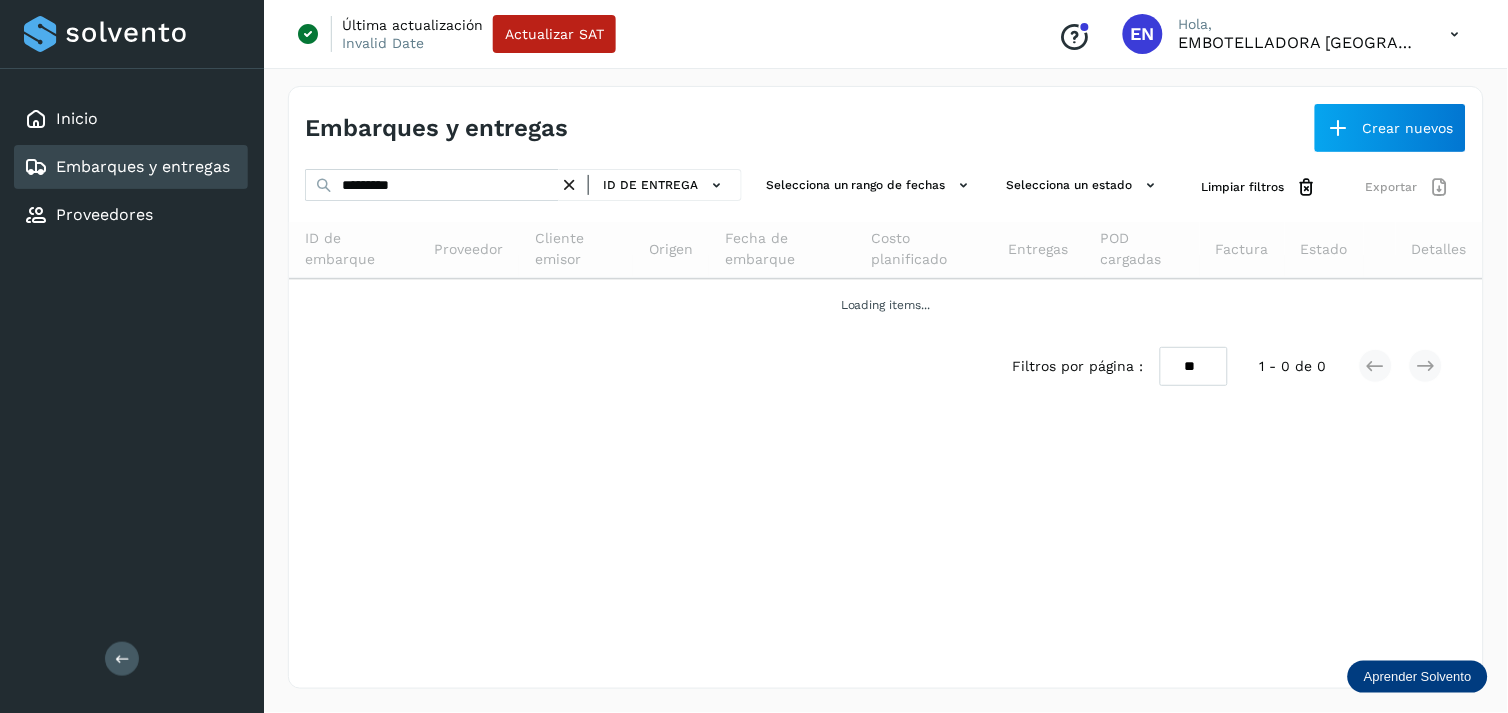 click on "Embarques y entregas Crear nuevos ********* ID de entrega Selecciona un rango de fechas  Selecciona un estado Limpiar filtros Exportar ID de embarque Proveedor Cliente emisor Origen Fecha de embarque Costo planificado Entregas POD cargadas Factura Estado Detalles Loading items... Filtros por página : ** ** ** 1 - 0 de 0" at bounding box center [886, 387] 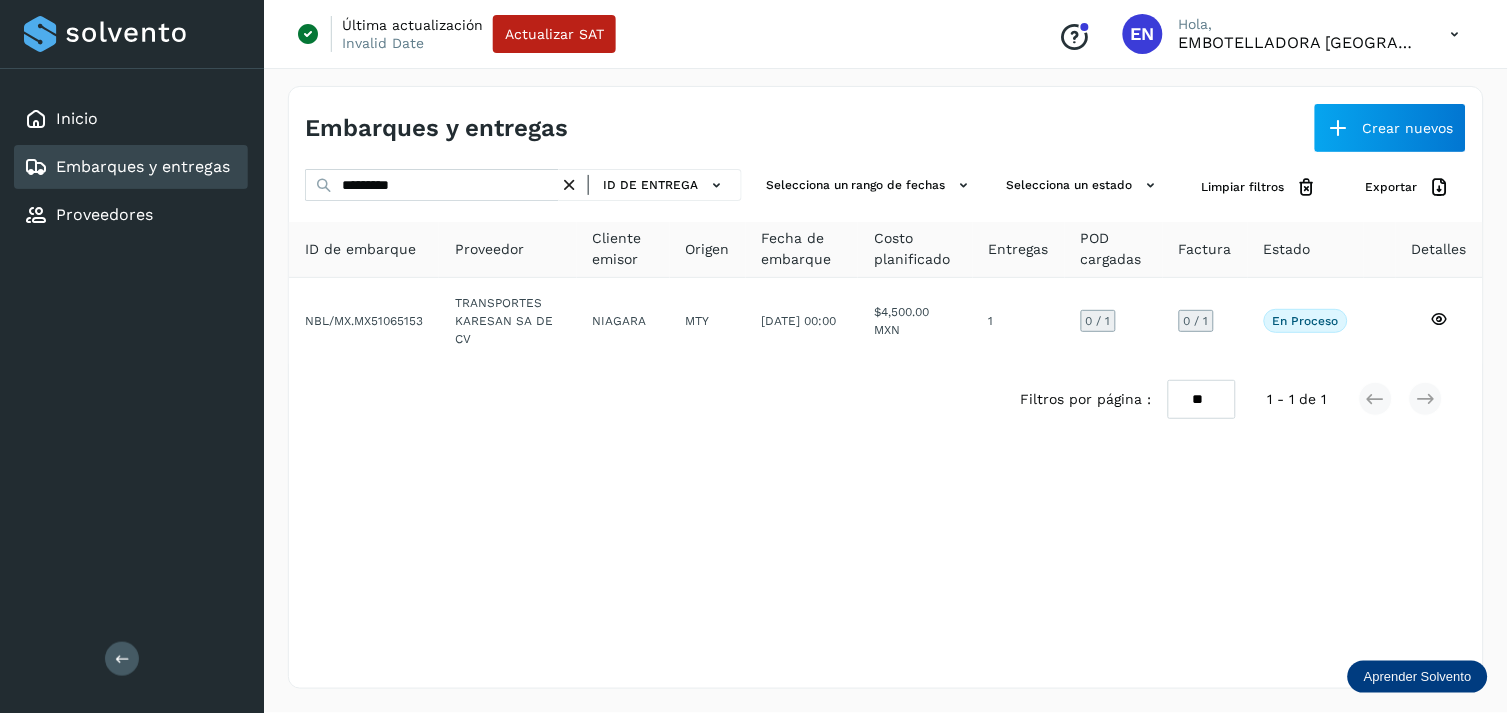click on "Embarques y entregas Crear nuevos ********* ID de entrega Selecciona un rango de fechas  Selecciona un estado Limpiar filtros Exportar ID de embarque Proveedor Cliente emisor Origen Fecha de embarque Costo planificado Entregas POD cargadas Factura Estado Detalles NBL/MX.MX51065153 TRANSPORTES KARESAN SA DE CV NIAGARA MTY [DATE] 00:00  $4,500.00 MXN  1 0  / 1 0 / 1 En proceso
Verifica el estado de la factura o entregas asociadas a este embarque
Filtros por página : ** ** ** 1 - 1 de 1" at bounding box center [886, 387] 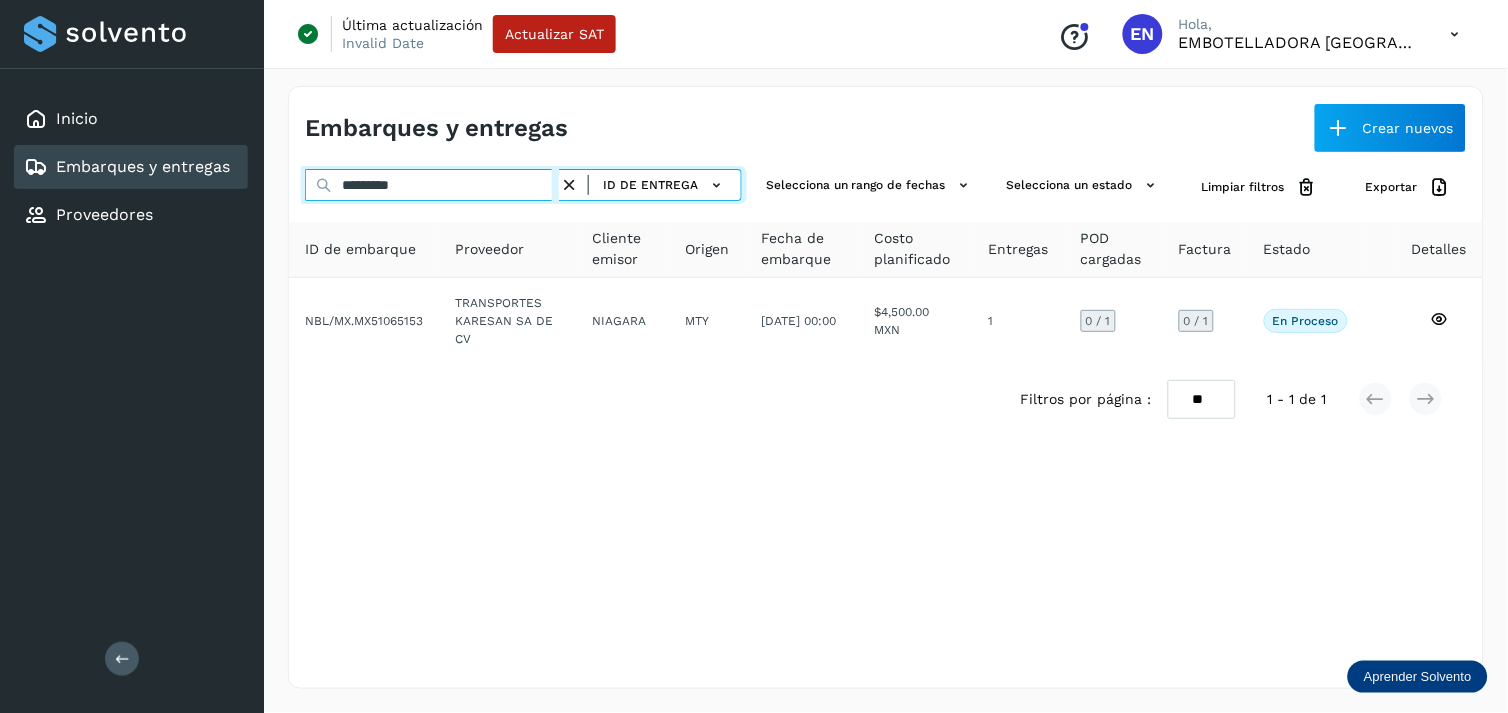 click on "*********" at bounding box center [432, 185] 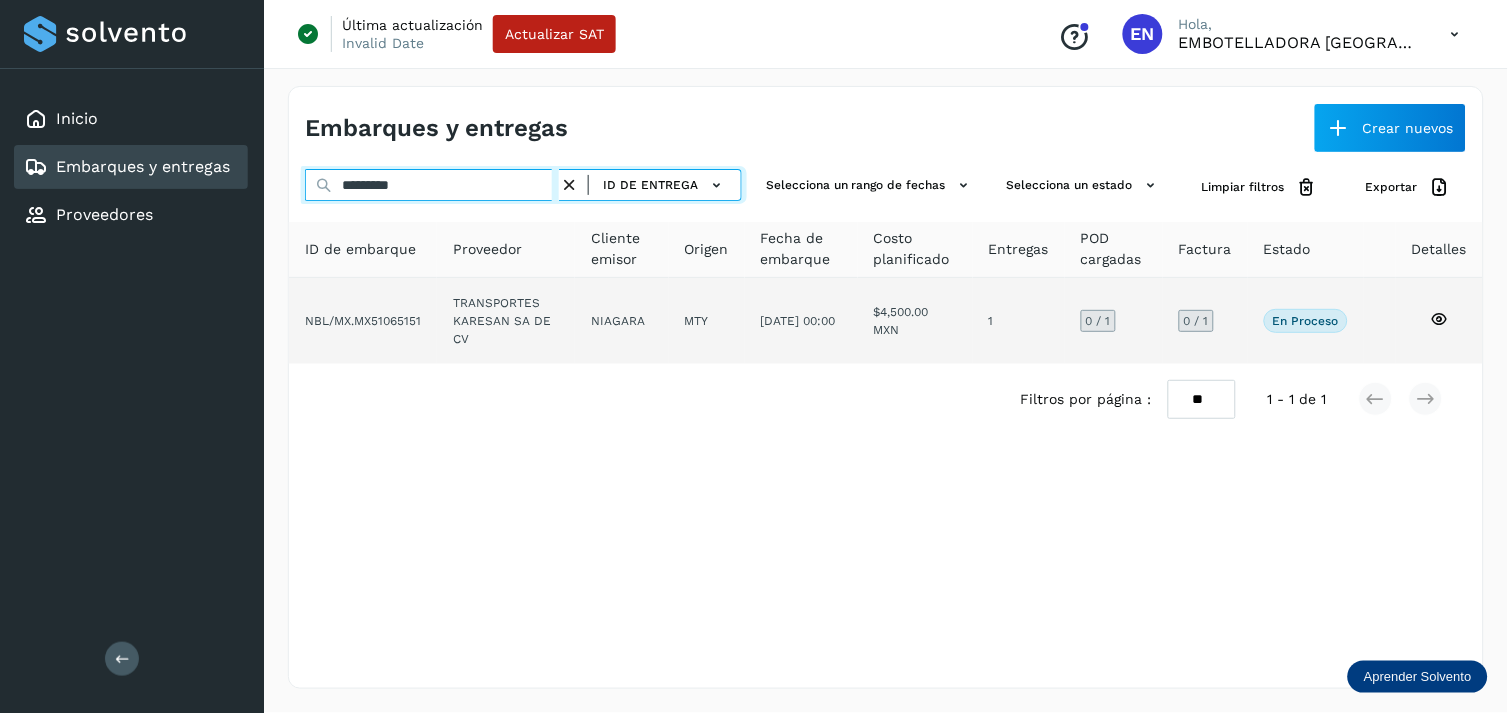 type on "*********" 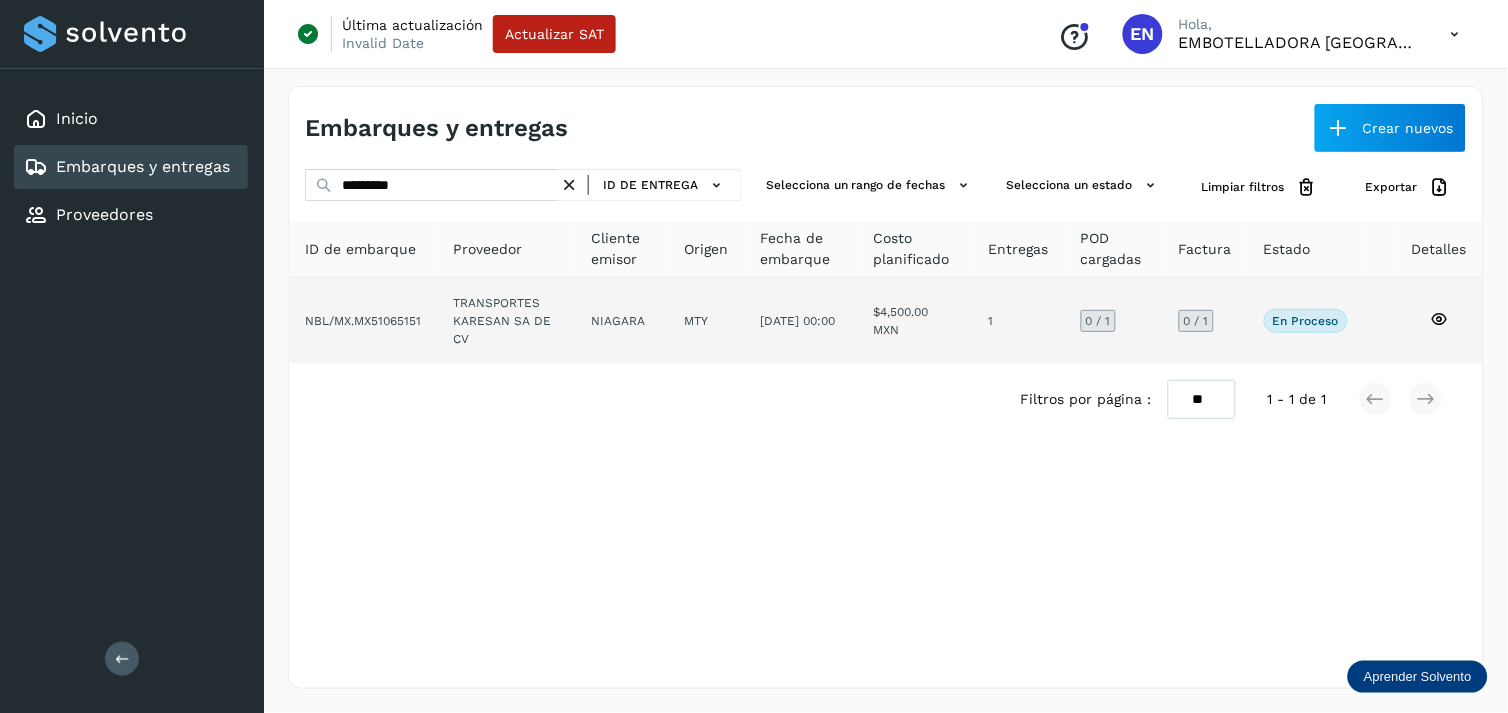 click on "NIAGARA" 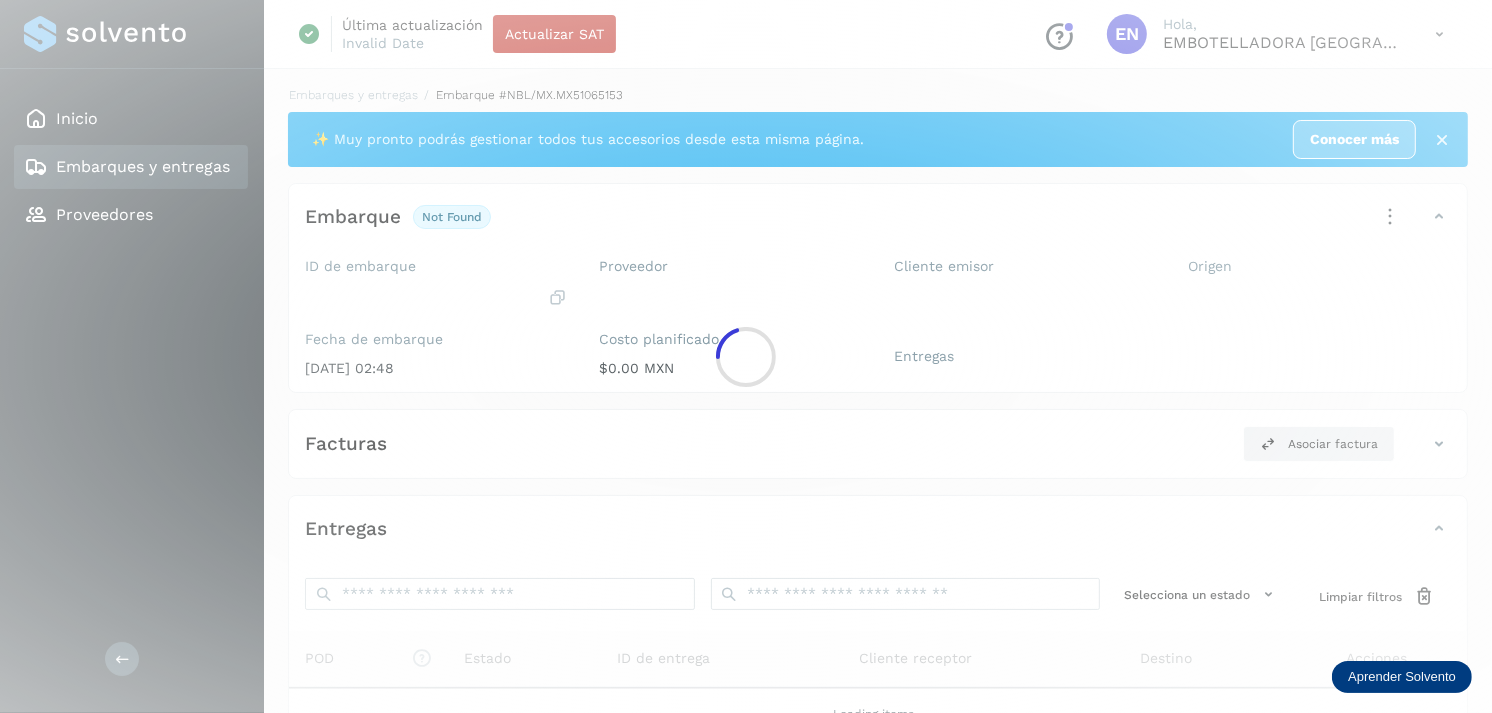 click 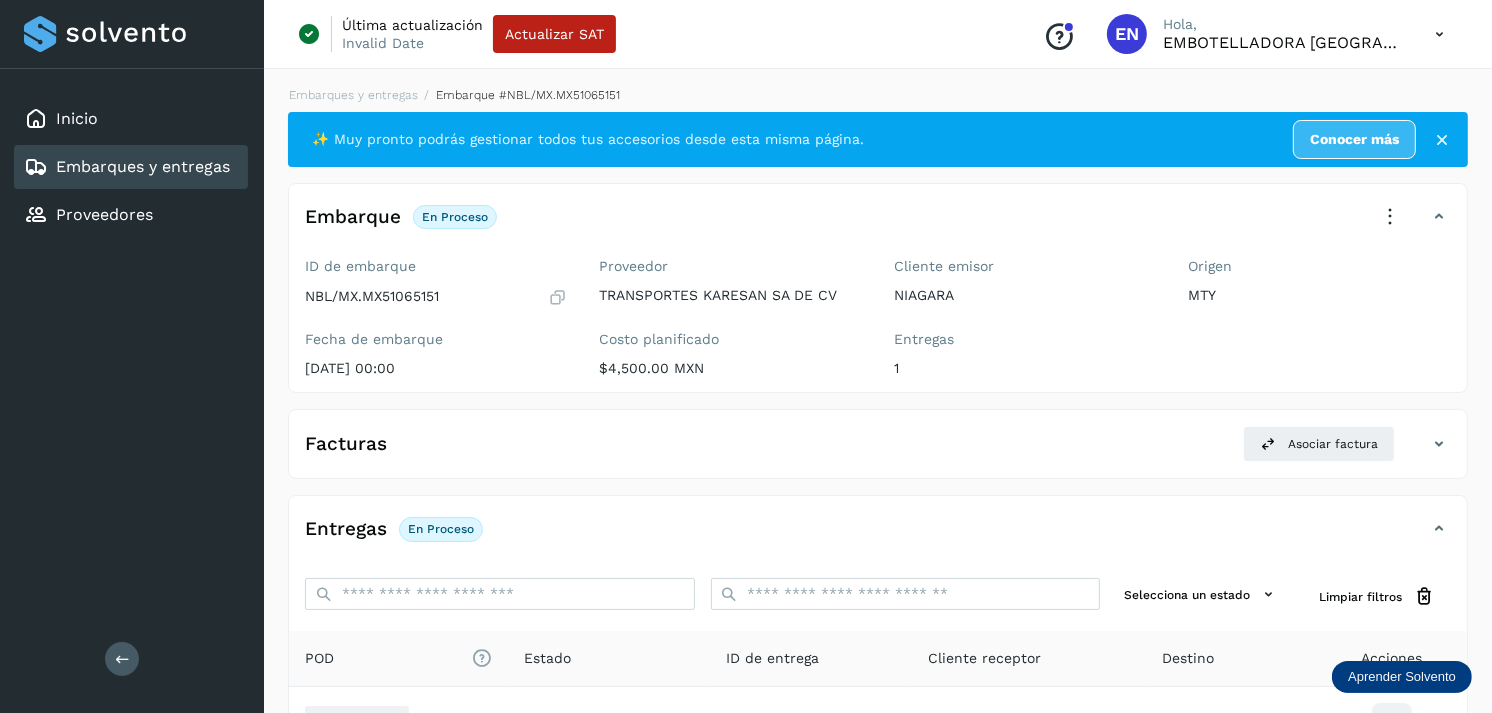 scroll, scrollTop: 243, scrollLeft: 0, axis: vertical 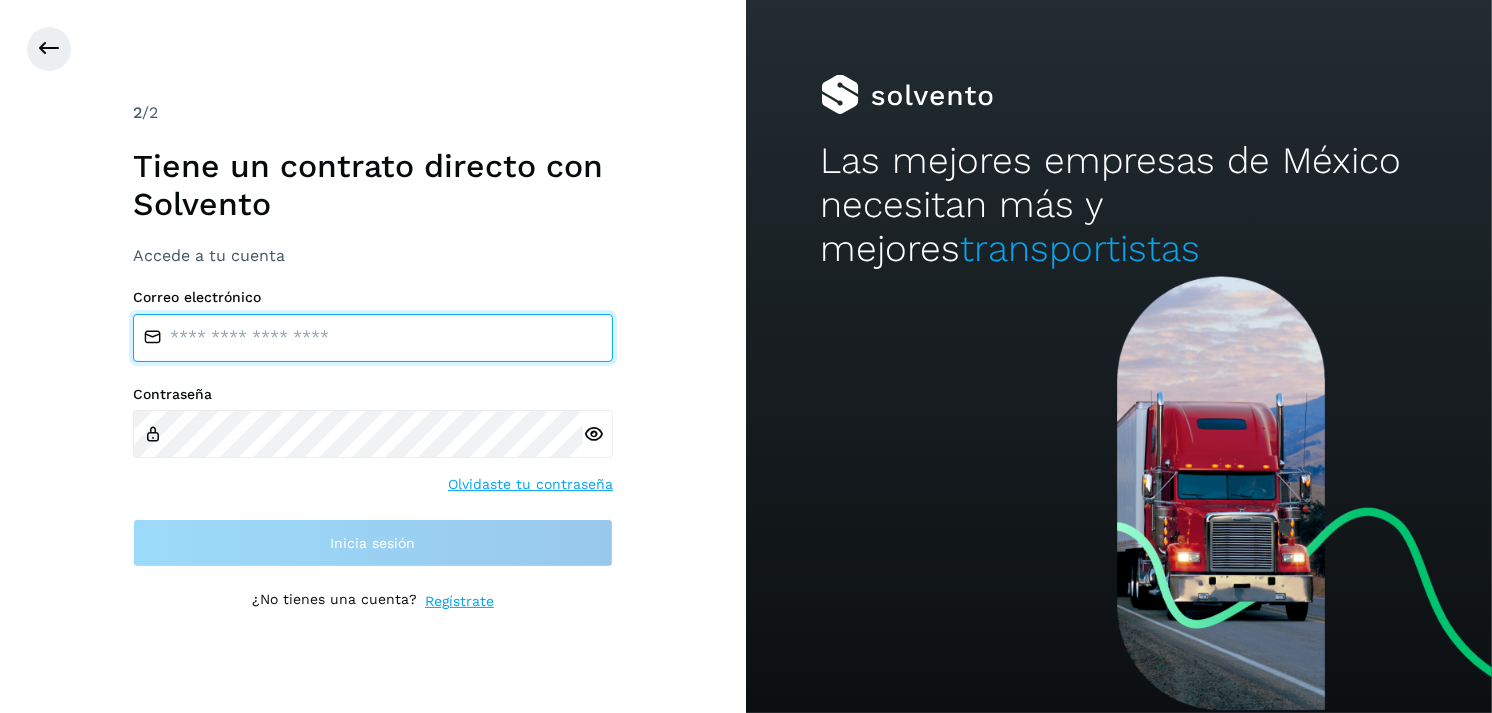 type on "**********" 